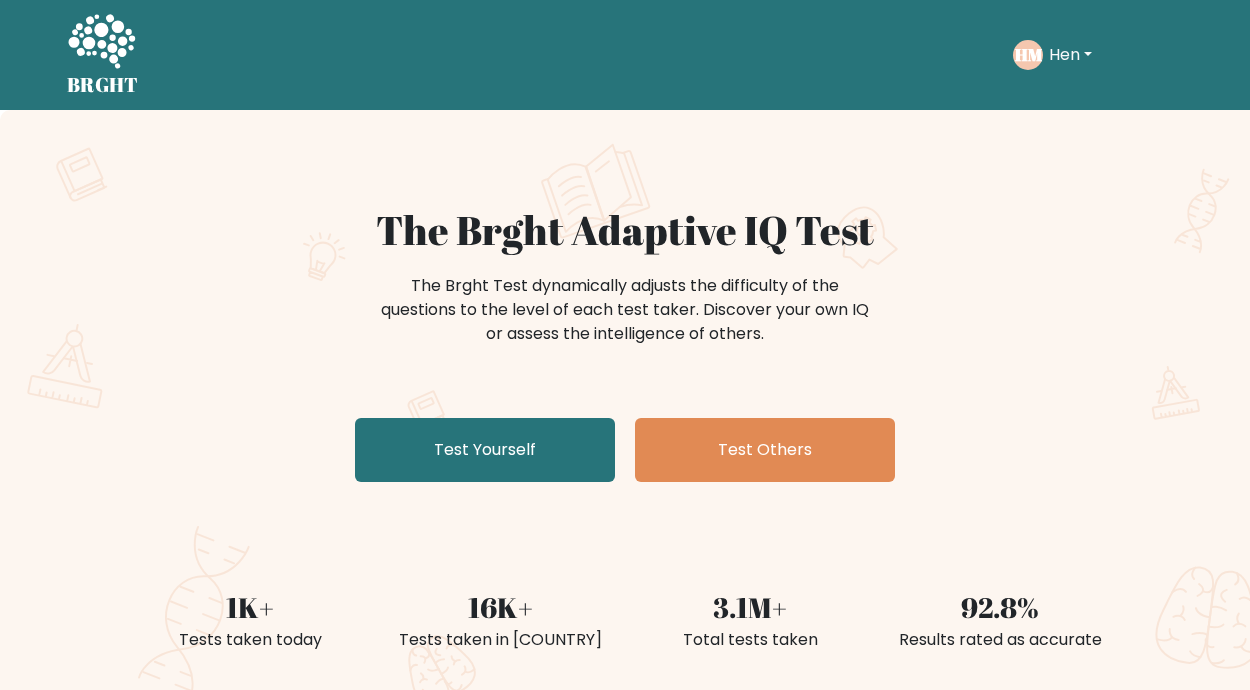 scroll, scrollTop: 0, scrollLeft: 0, axis: both 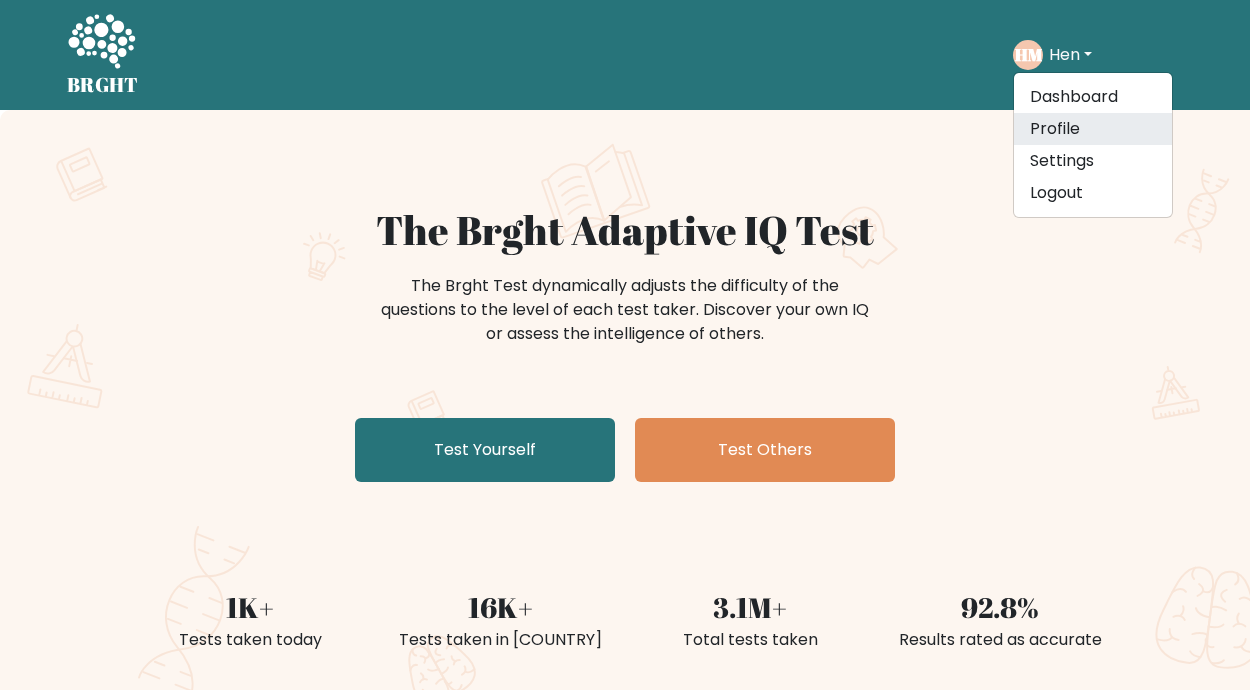 click on "Profile" at bounding box center [1093, 129] 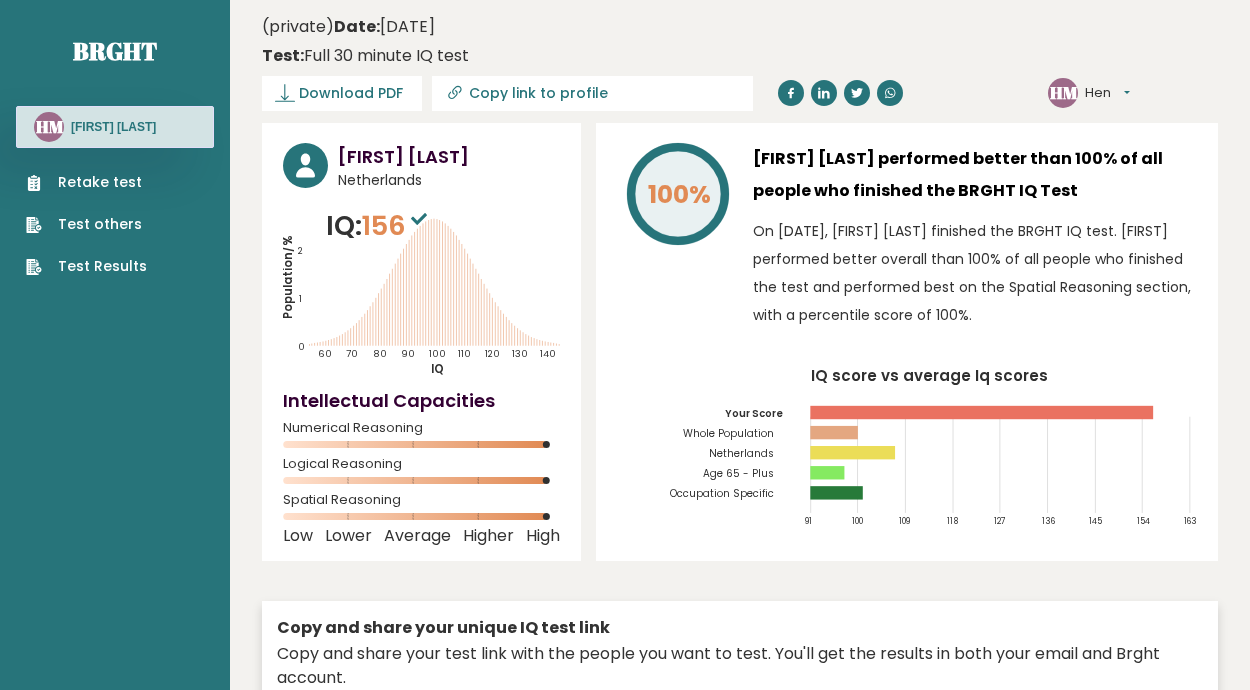 scroll, scrollTop: 0, scrollLeft: 0, axis: both 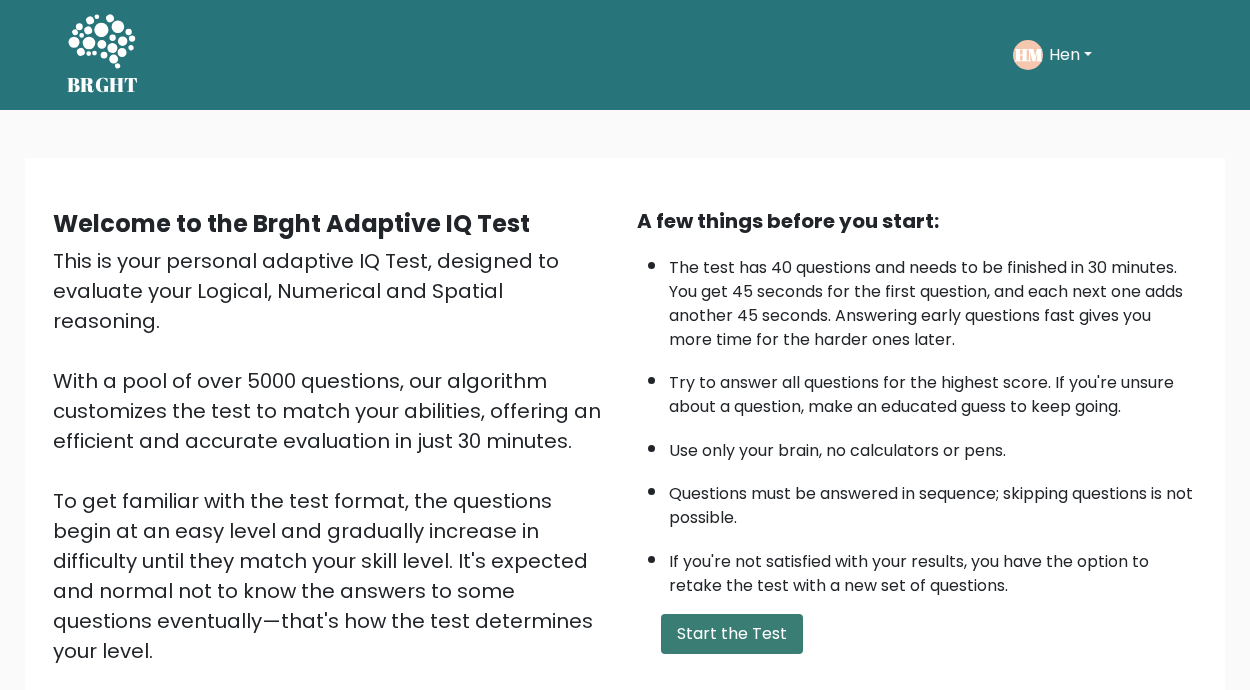click on "Start the Test" at bounding box center [732, 634] 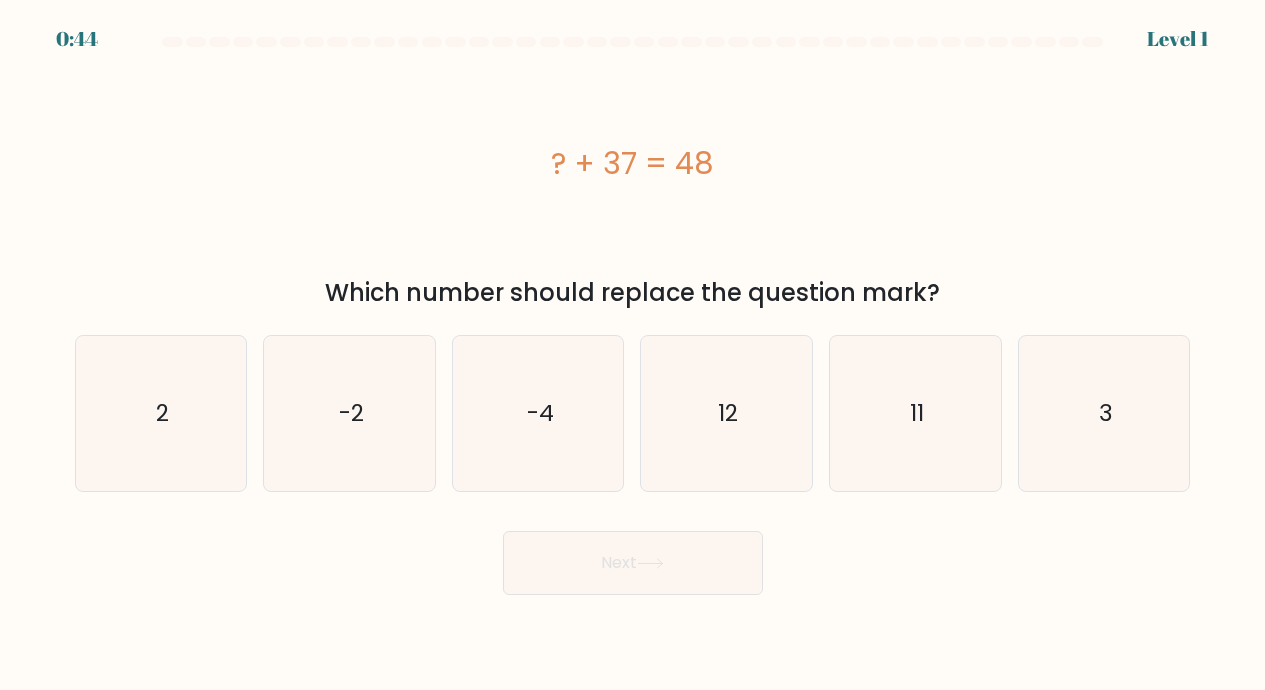 scroll, scrollTop: 0, scrollLeft: 0, axis: both 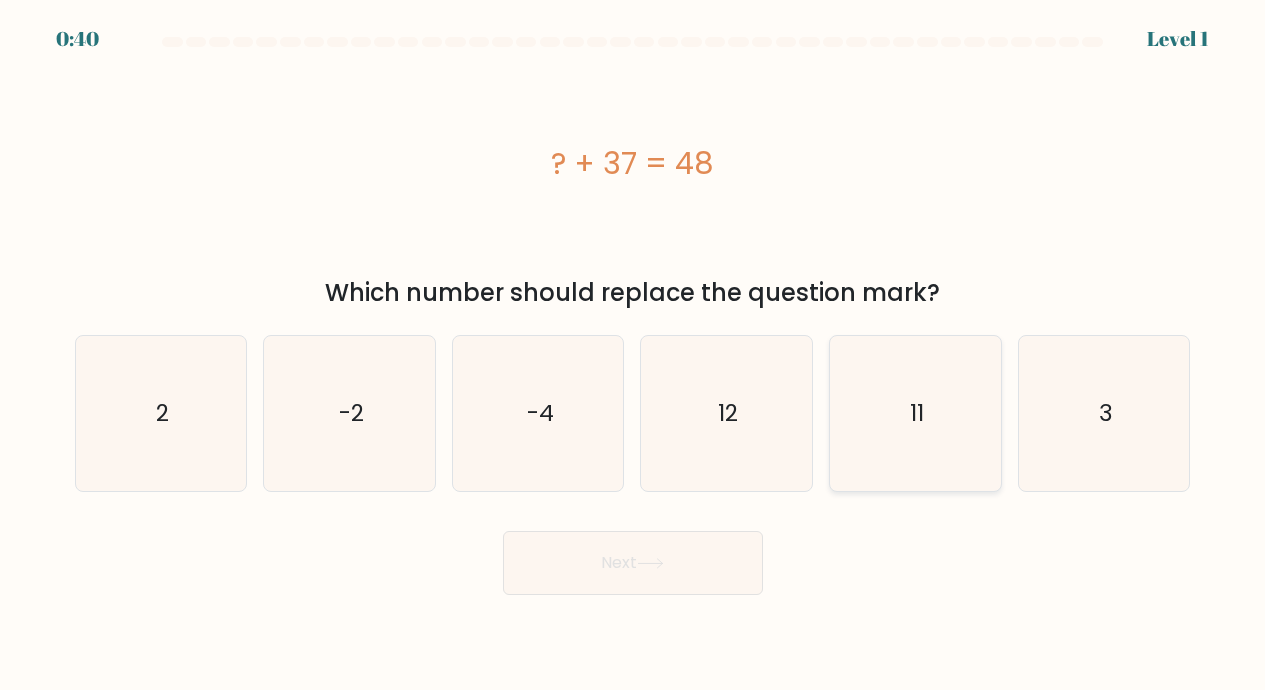 click on "11" 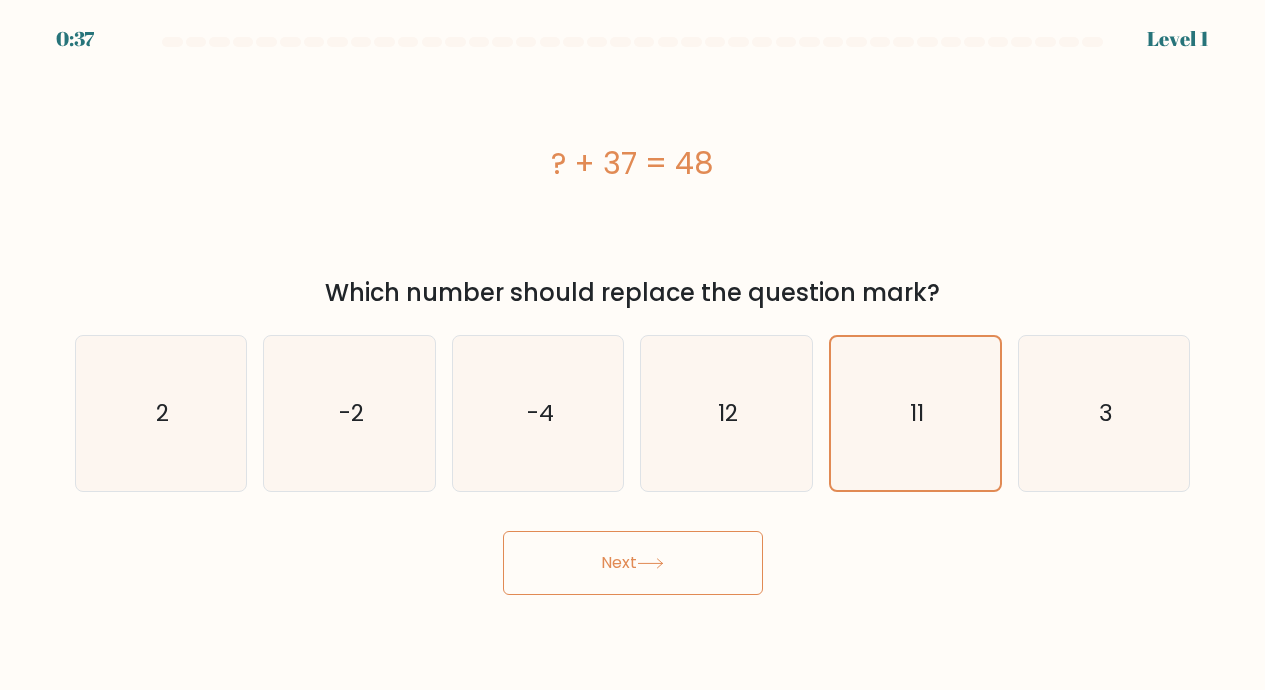 click on "Next" at bounding box center [633, 563] 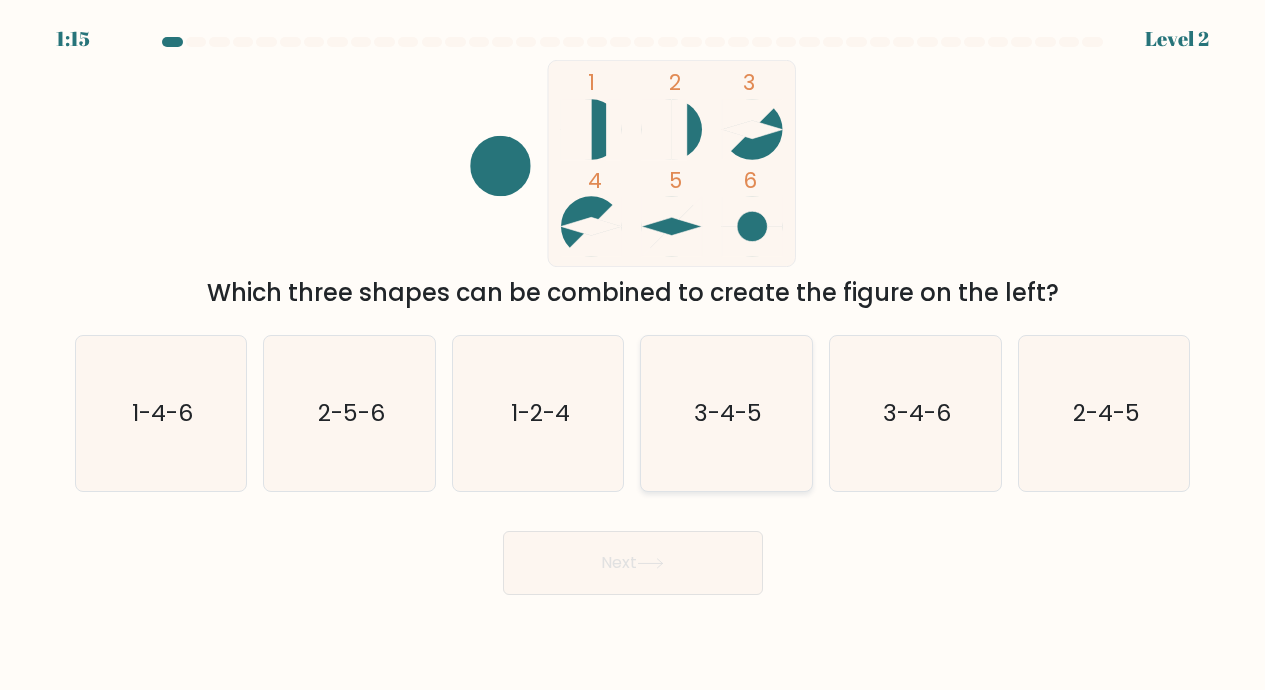 click on "3-4-5" 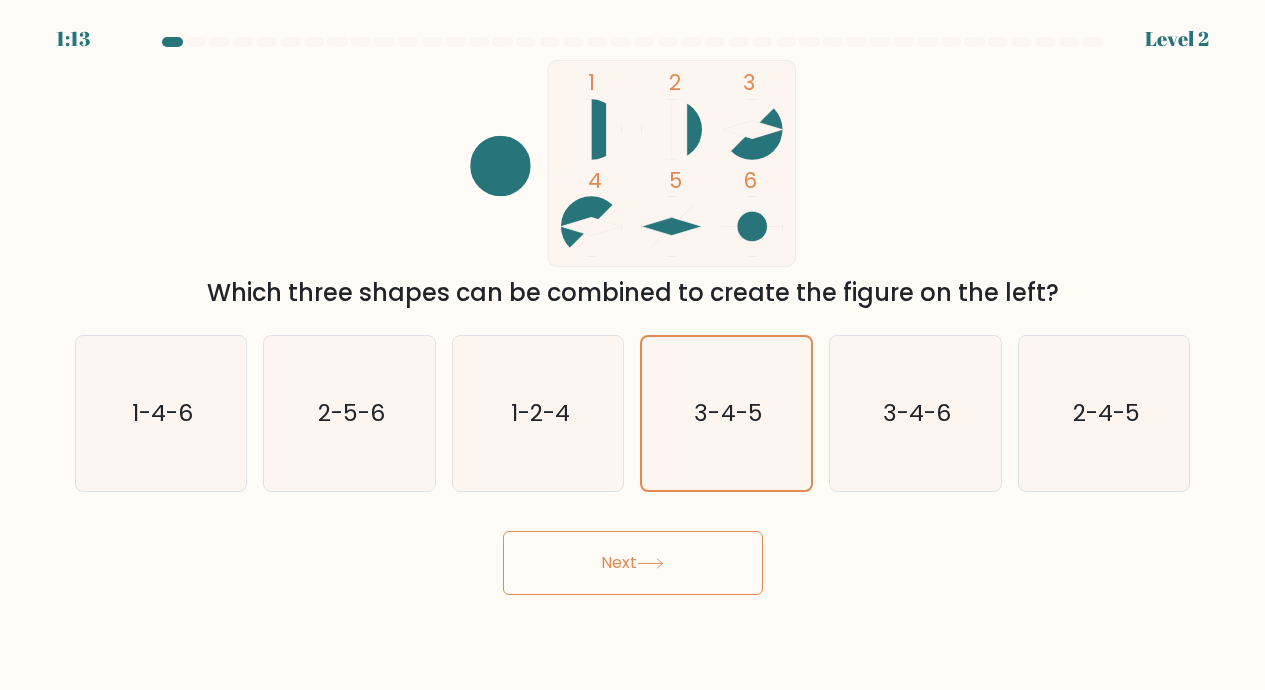 click on "Next" at bounding box center [633, 563] 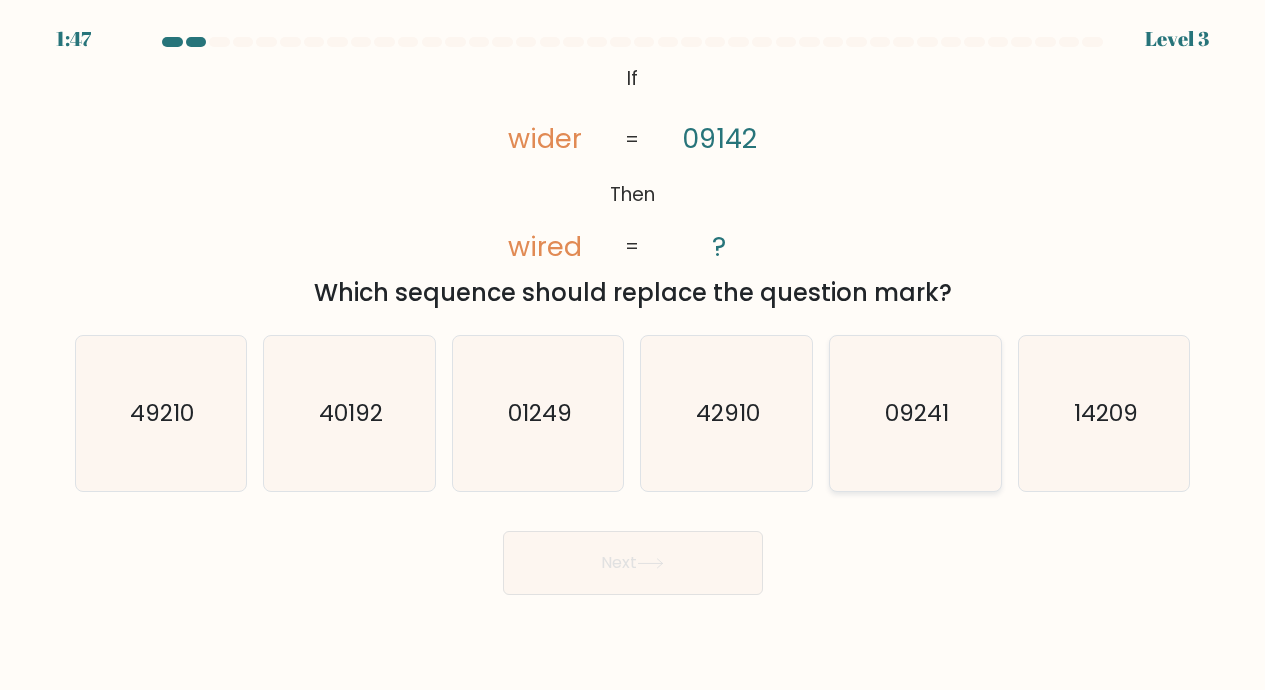 click on "09241" 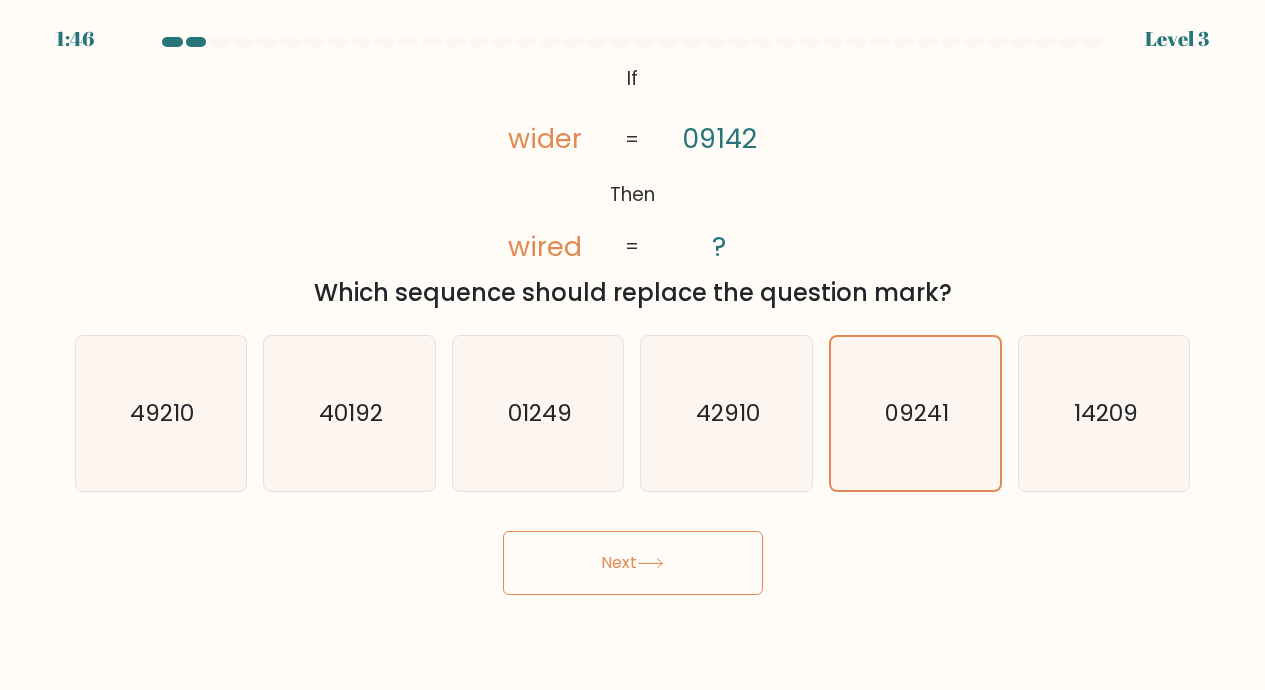 click on "Next" at bounding box center [633, 563] 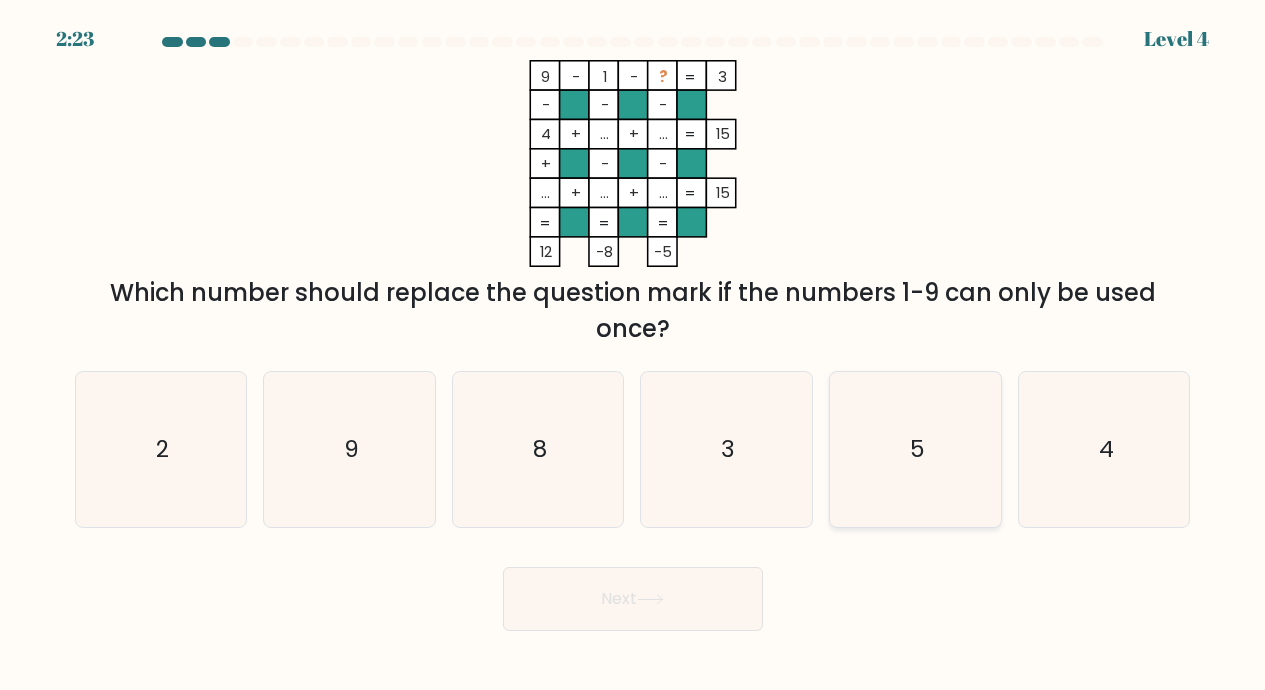 click on "5" 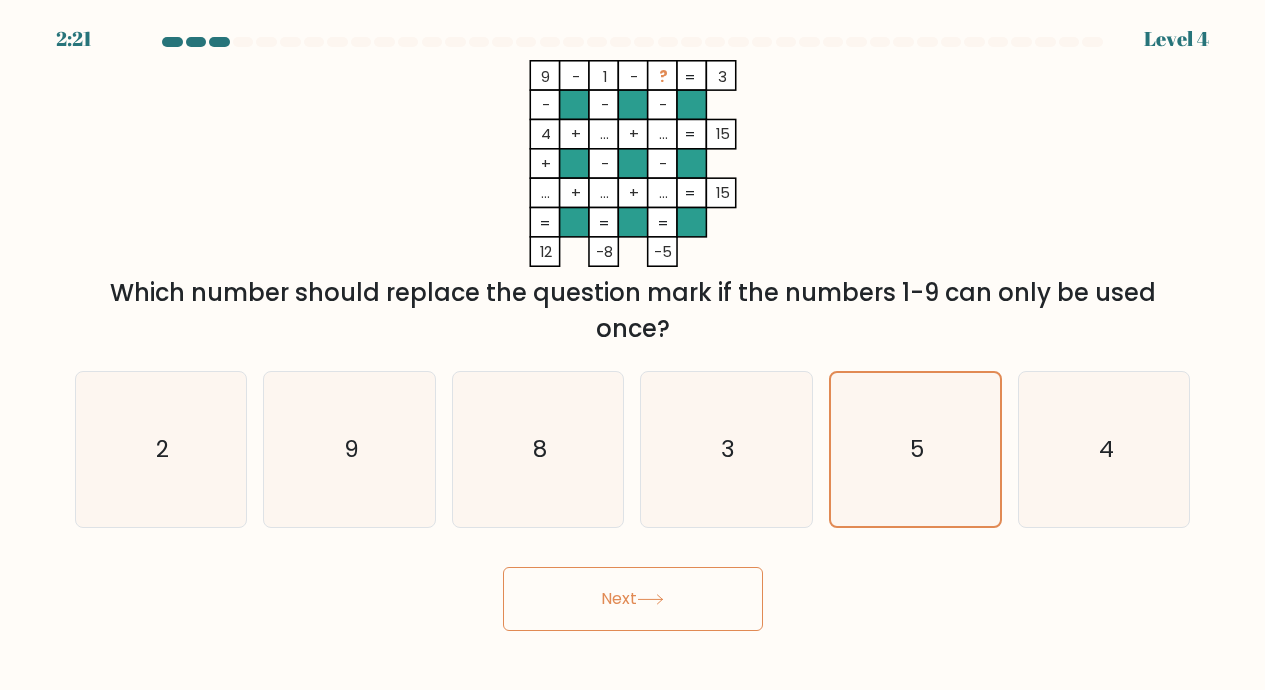 click on "Next" at bounding box center [633, 599] 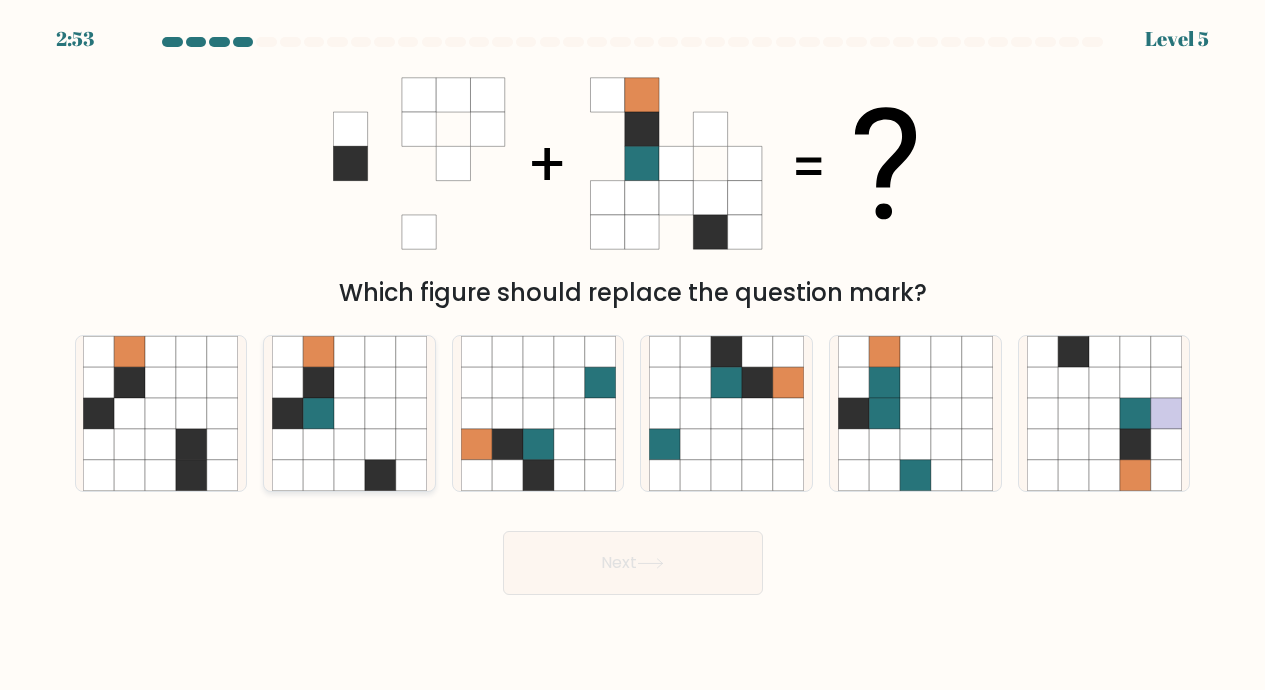 click 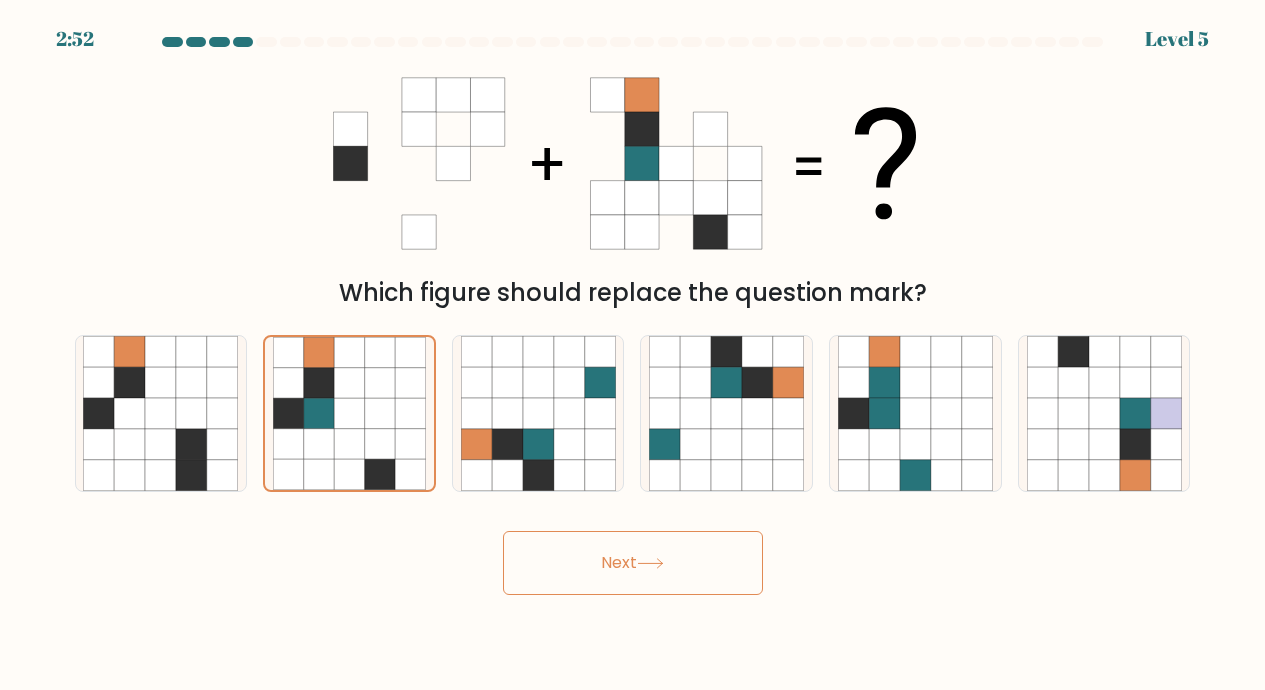 click on "Next" at bounding box center [633, 563] 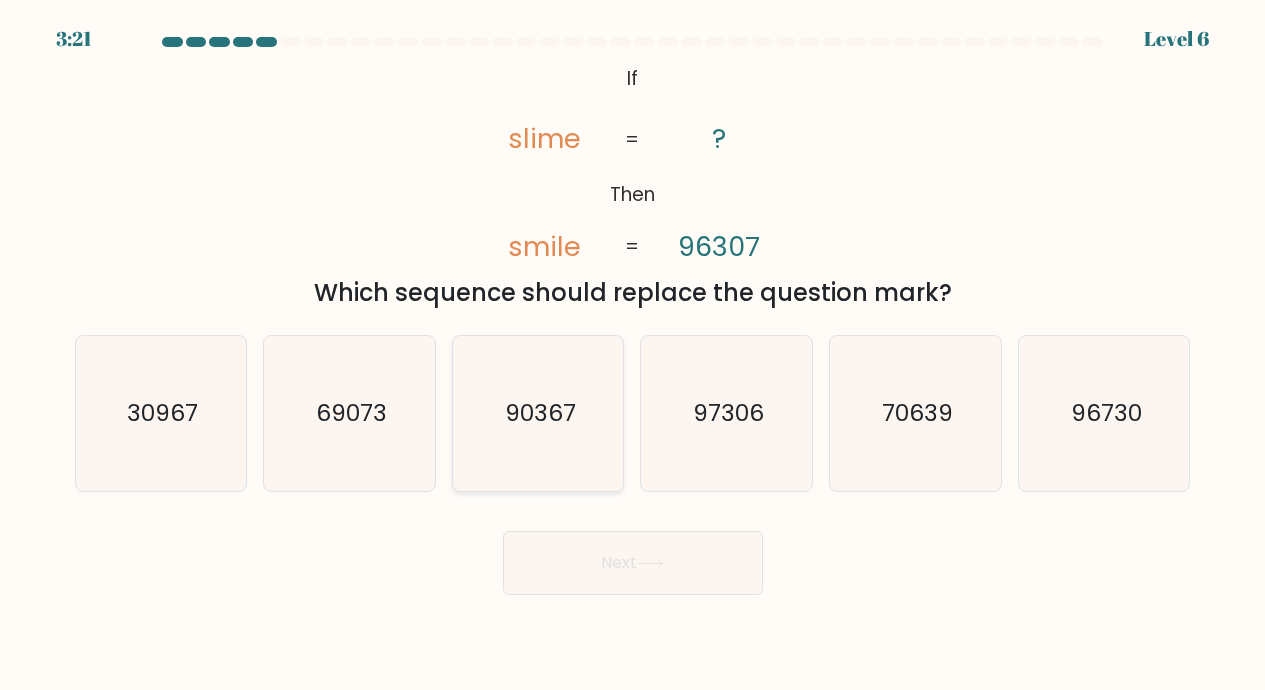 click on "90367" 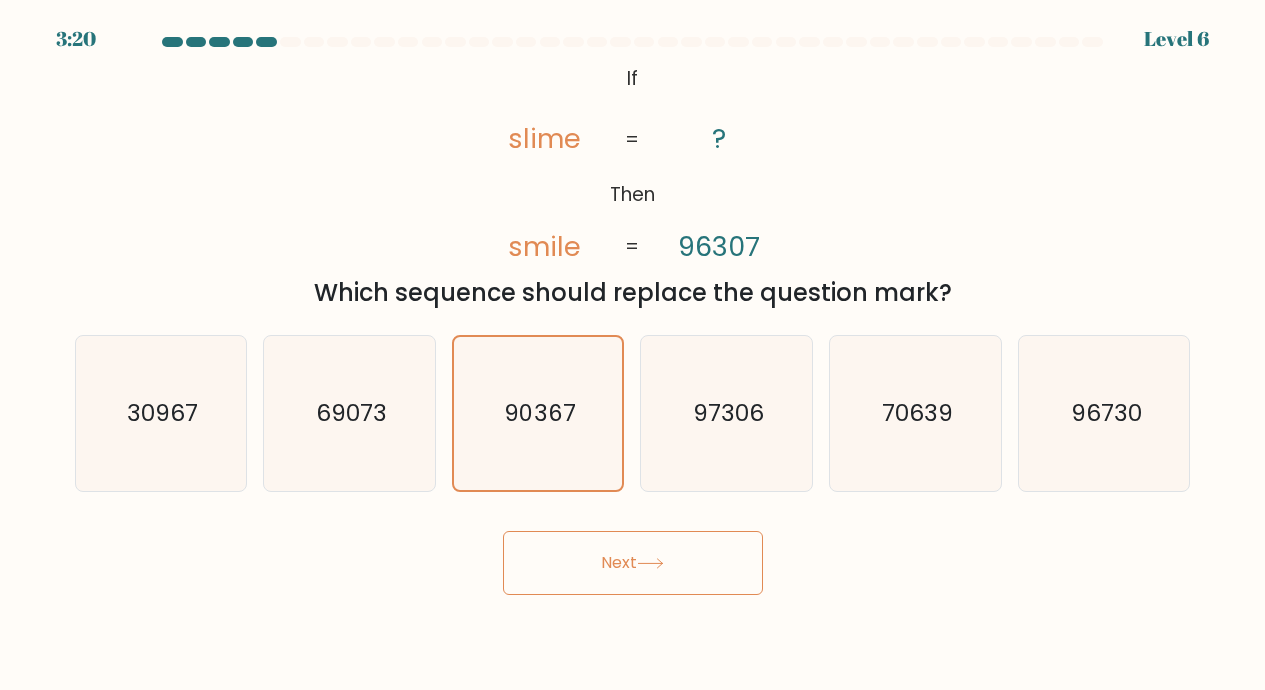 click on "Next" at bounding box center (633, 563) 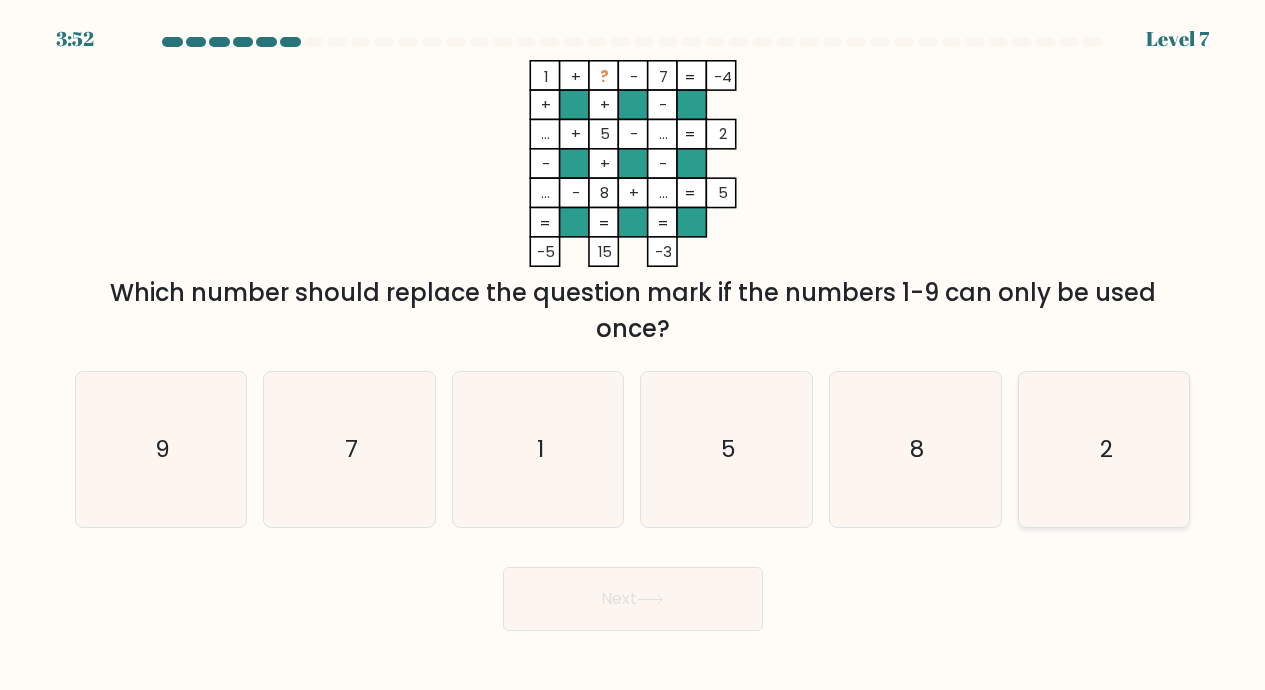 click on "2" 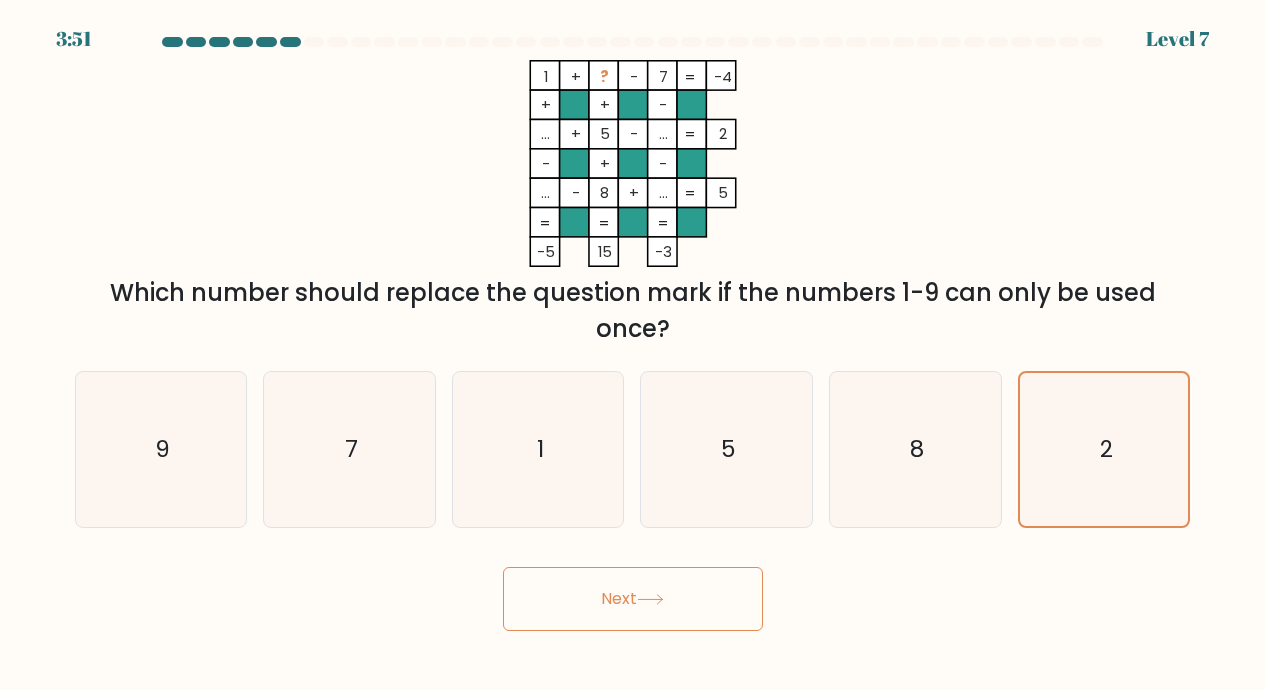 click on "Next" at bounding box center (633, 599) 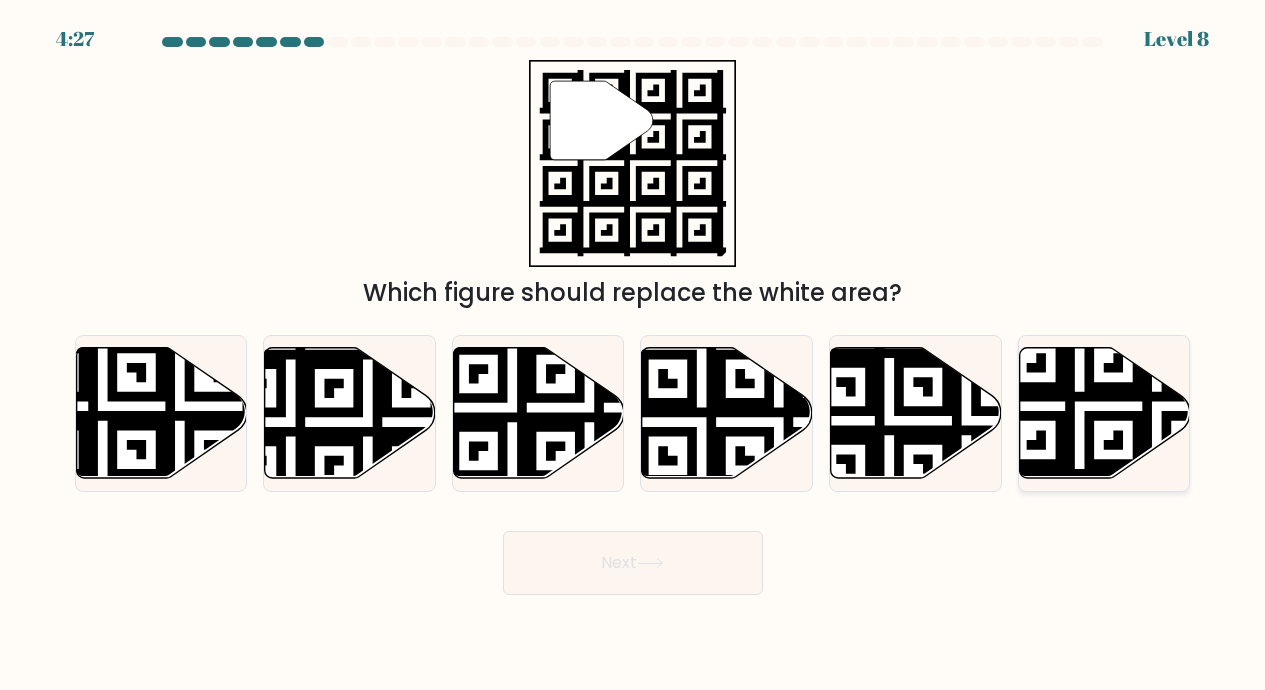 click 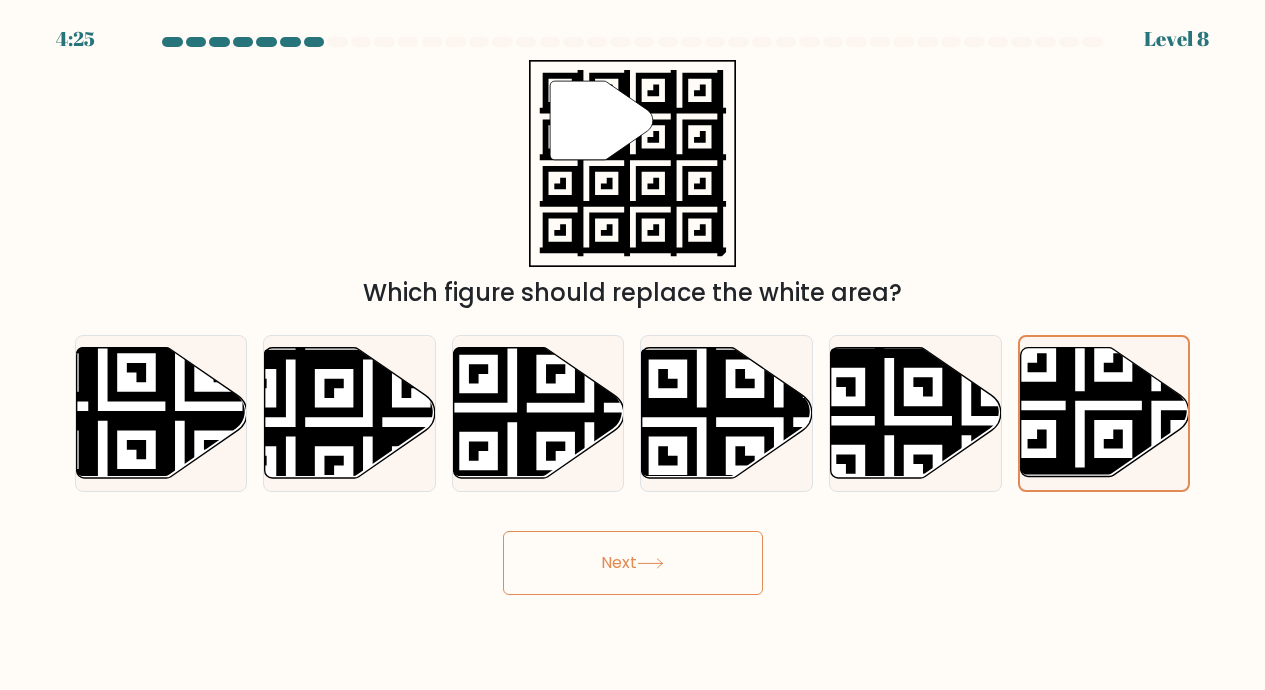 click on "Next" at bounding box center (633, 563) 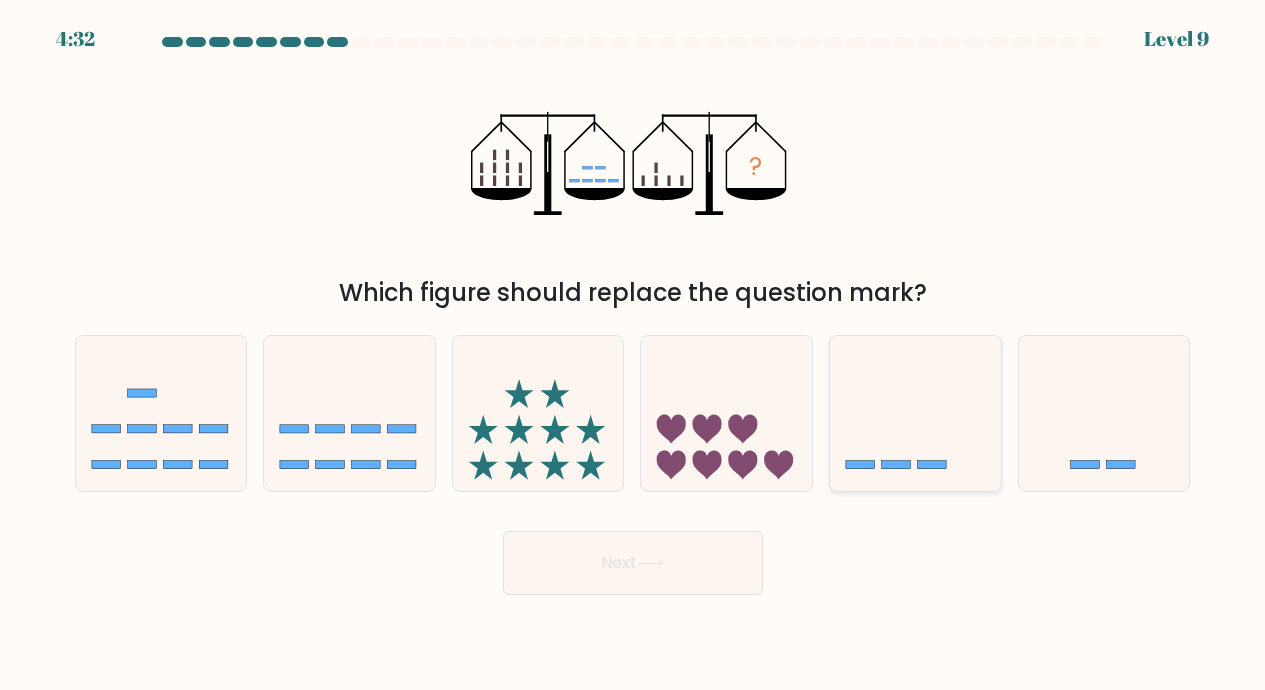 click 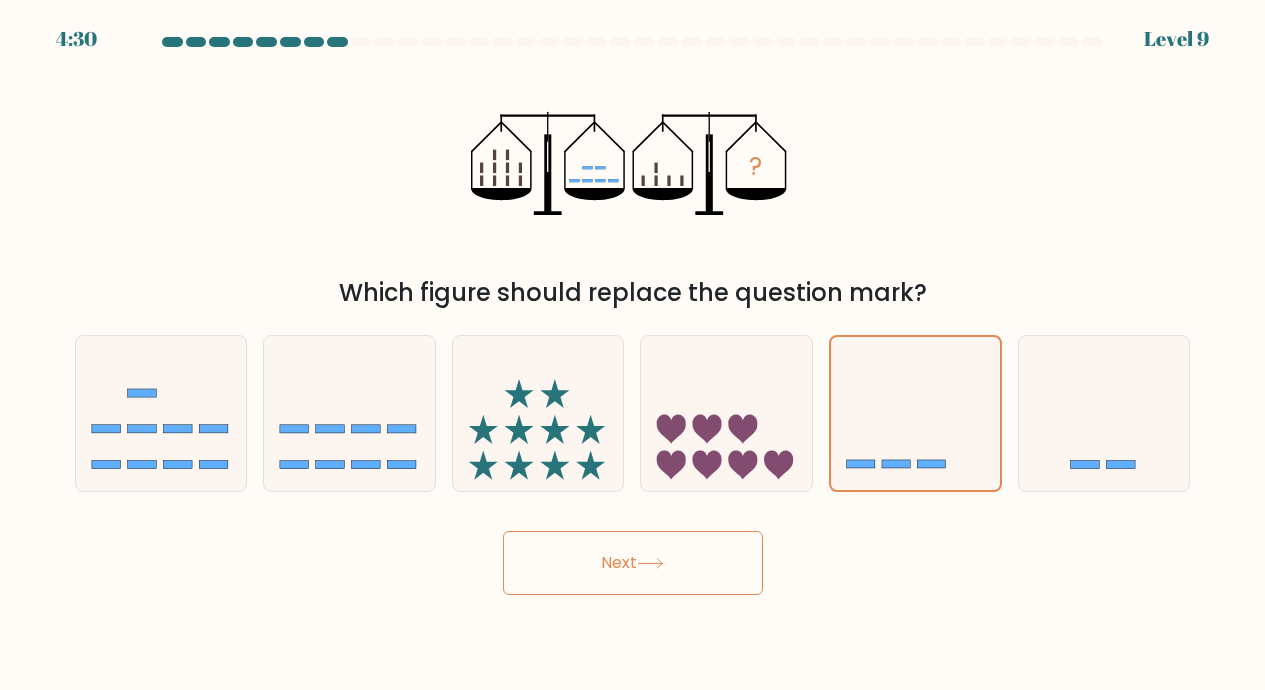 click on "Next" at bounding box center [633, 563] 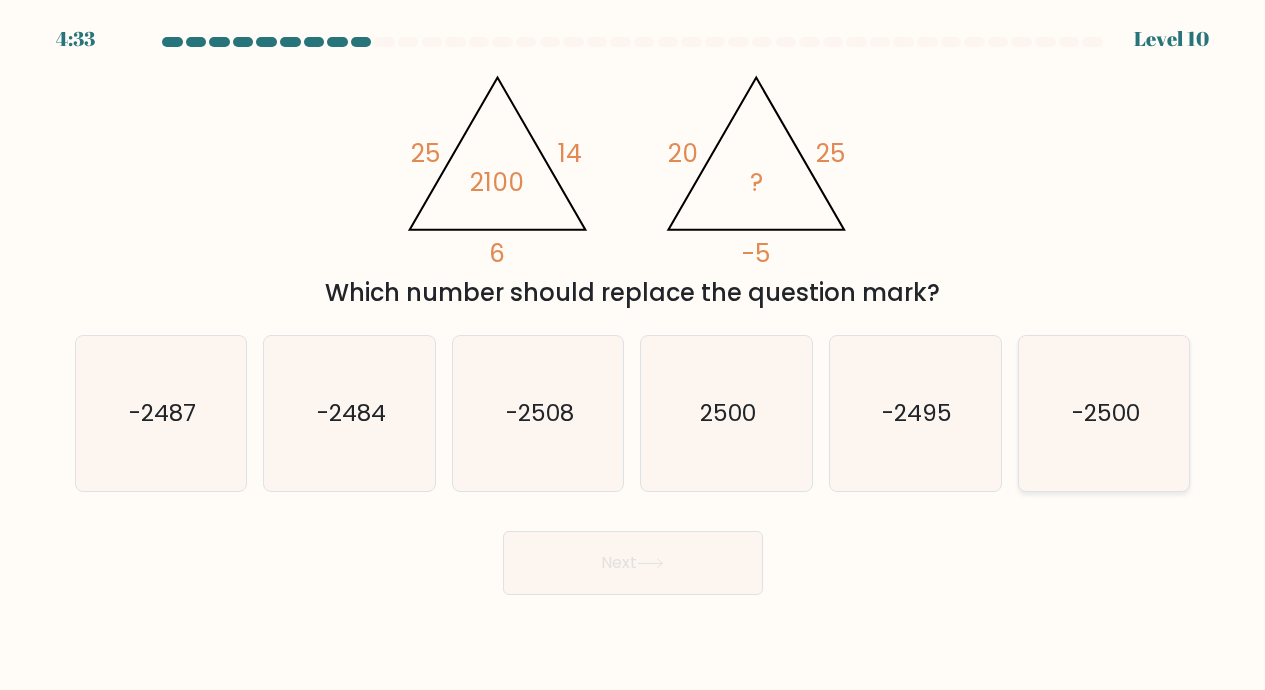 click on "-2500" 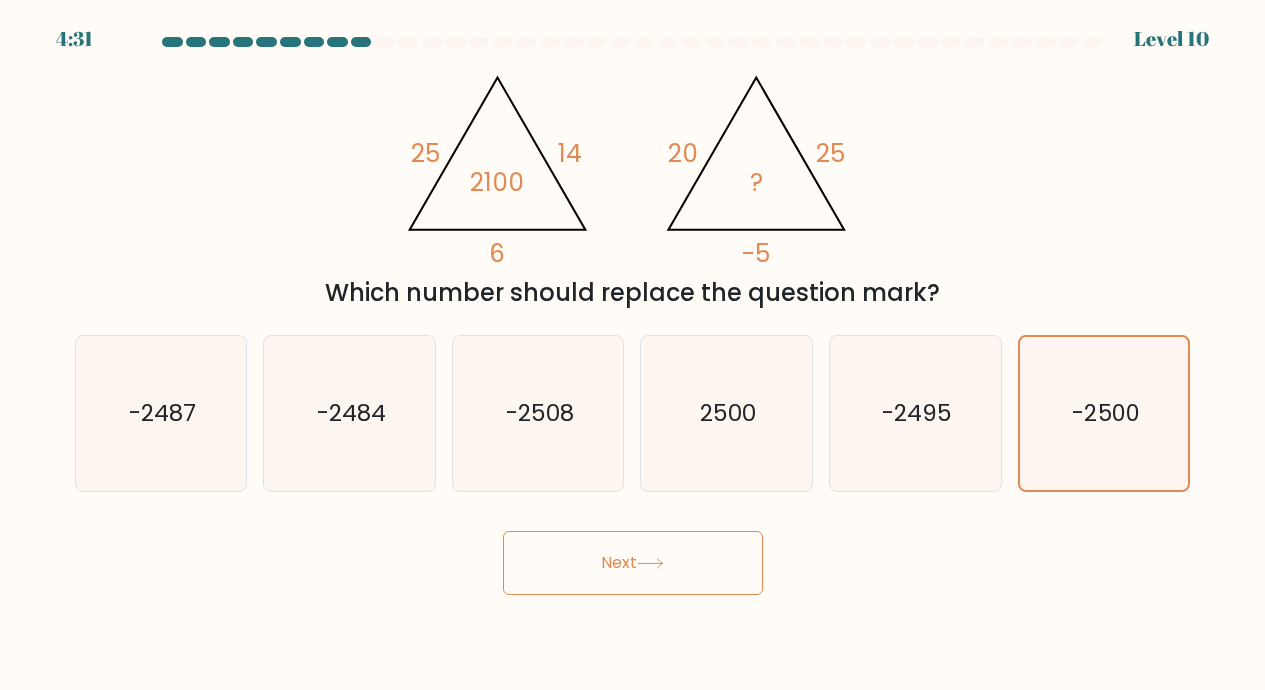 click on "Next" at bounding box center (633, 563) 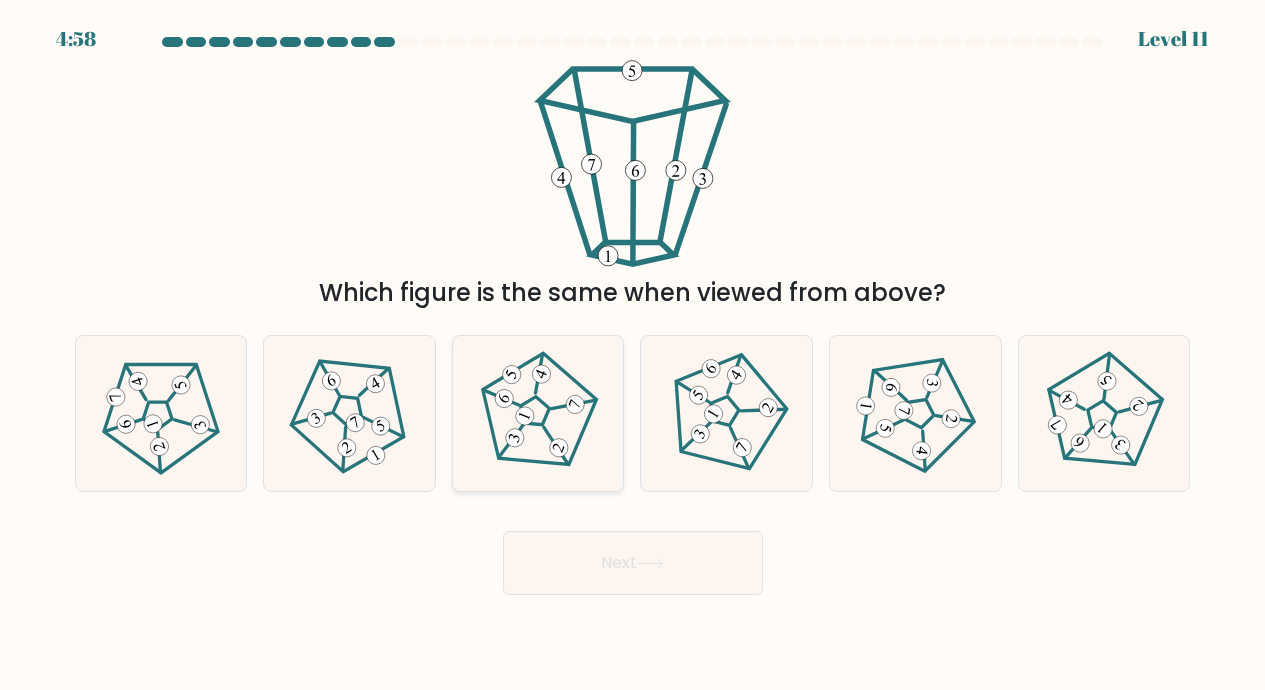 click 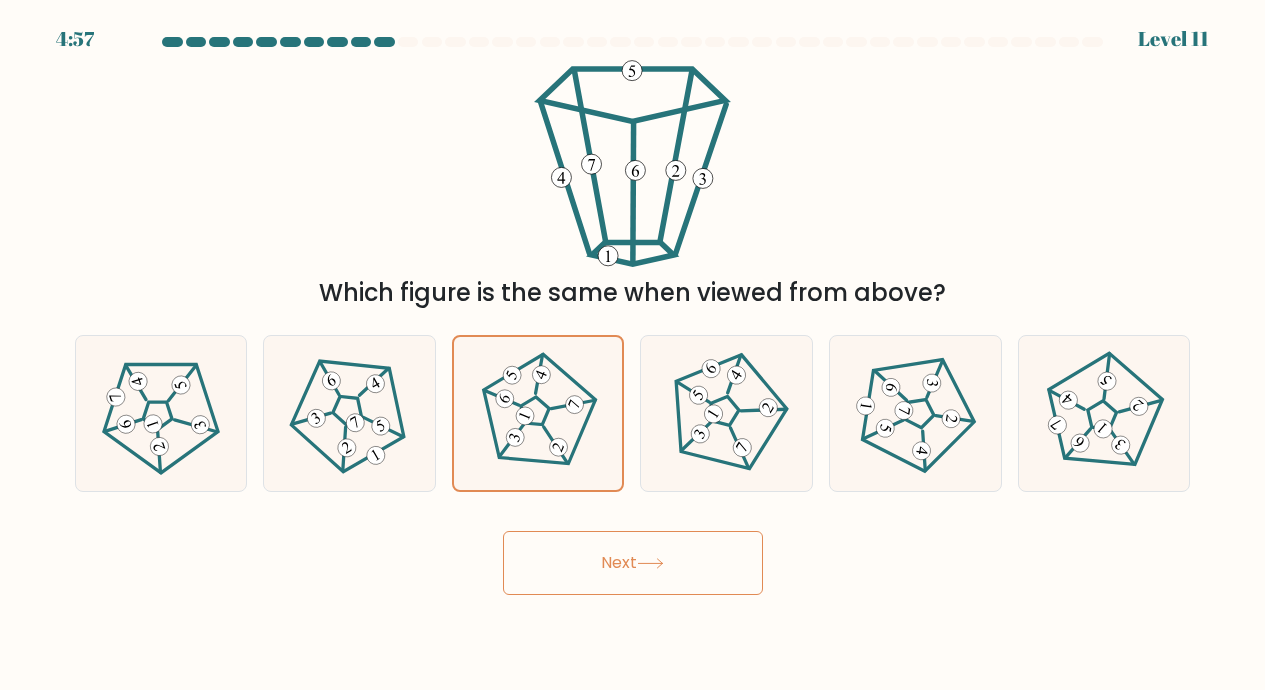 click on "Next" at bounding box center [633, 563] 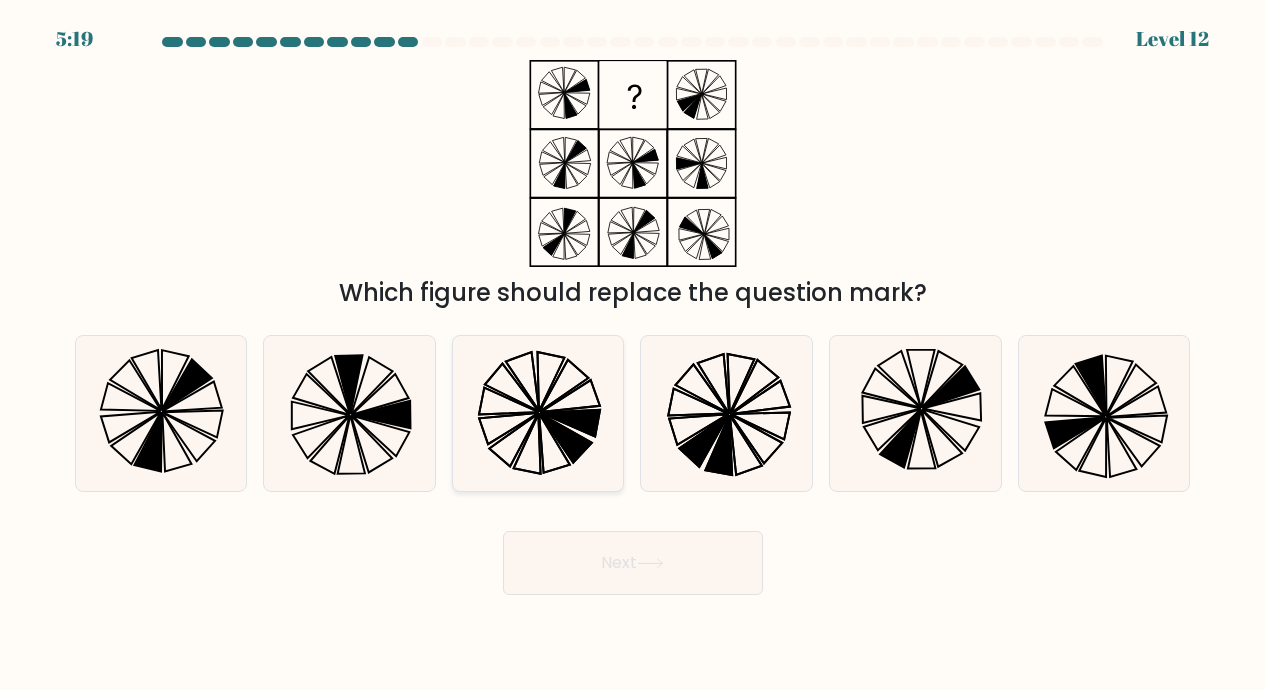 click 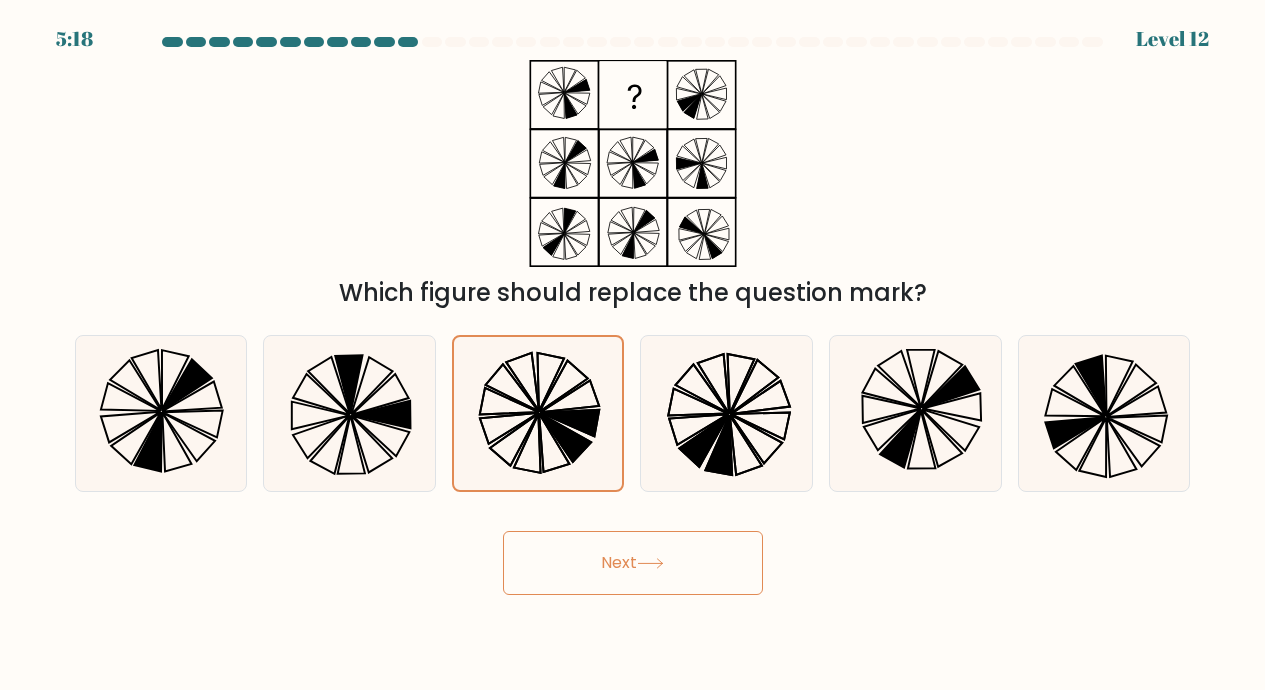 click on "Next" at bounding box center [633, 563] 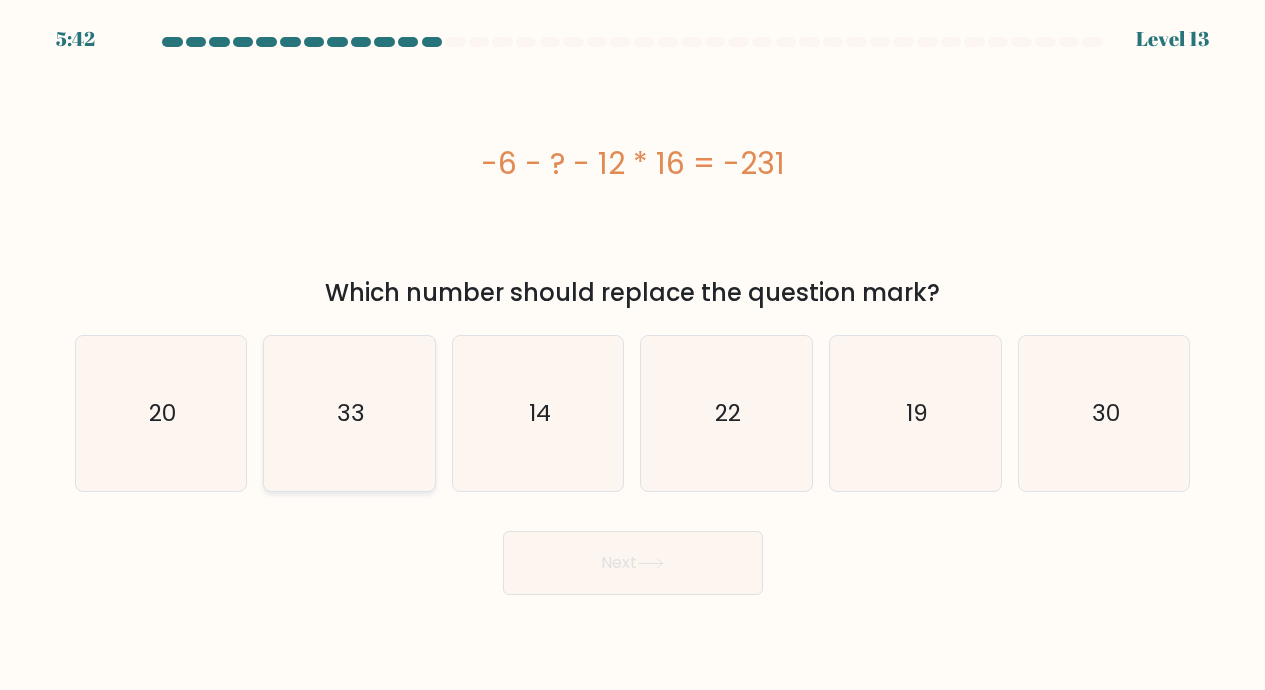 click on "33" 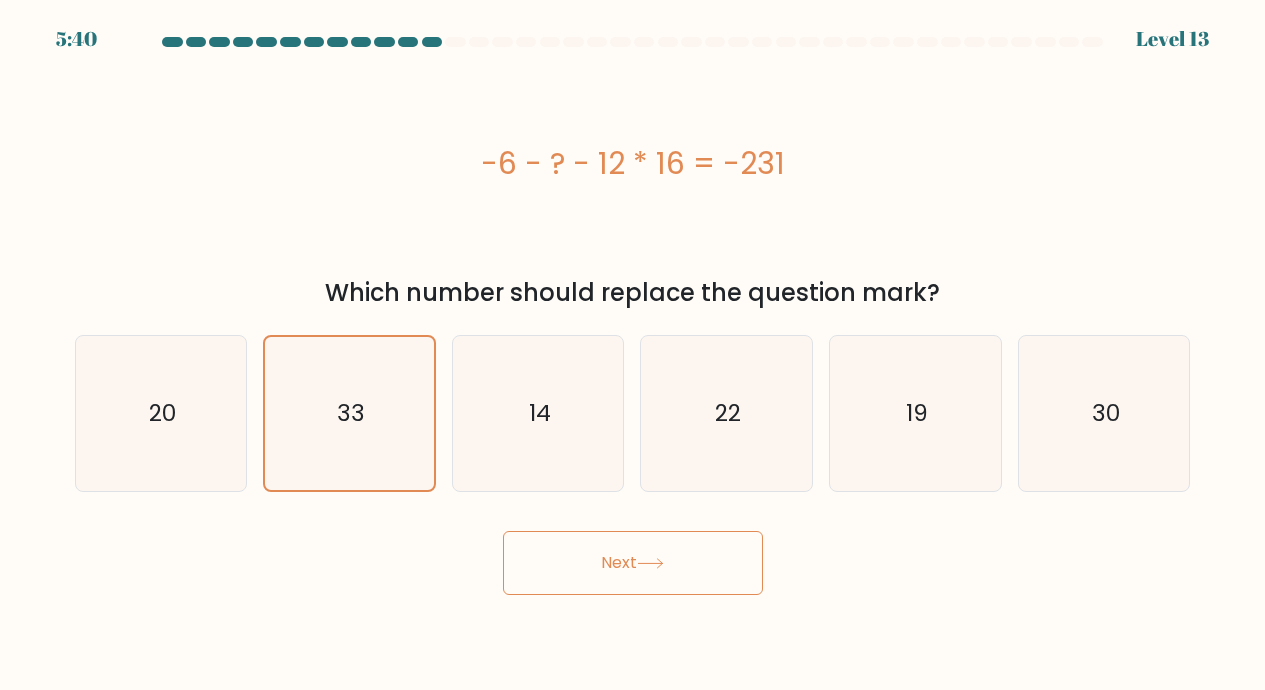 click on "Next" at bounding box center [633, 563] 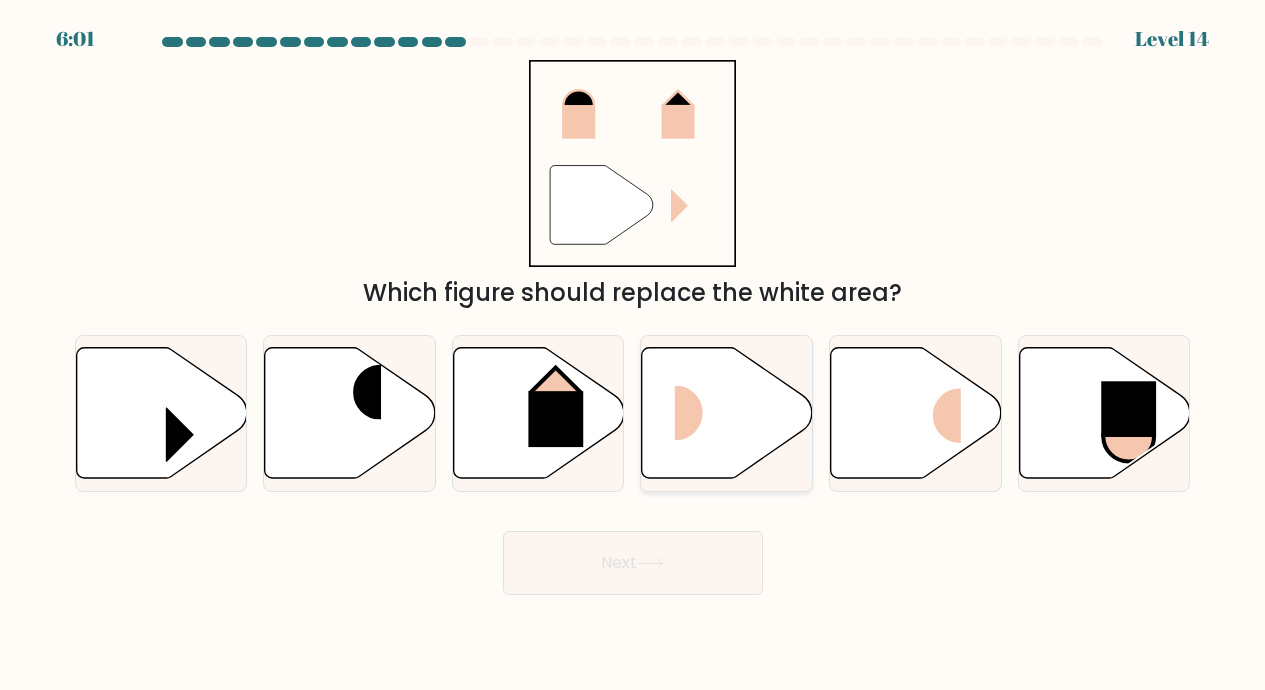 click 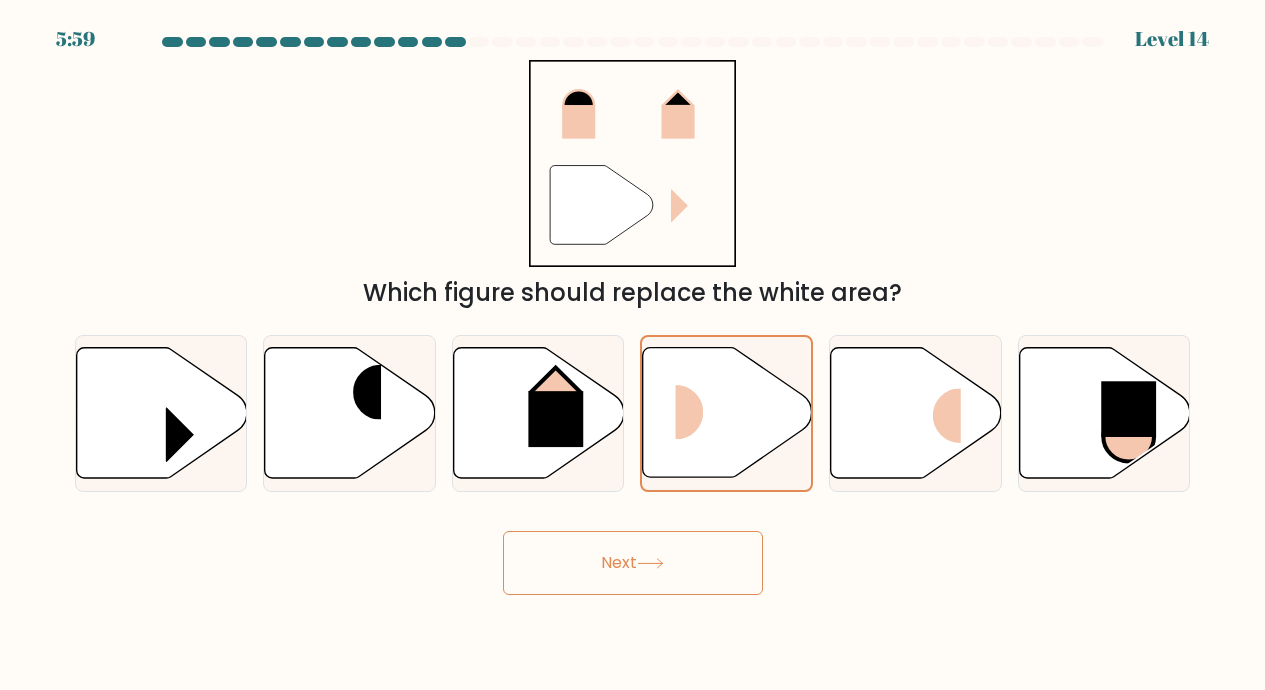 drag, startPoint x: 635, startPoint y: 557, endPoint x: 629, endPoint y: 548, distance: 10.816654 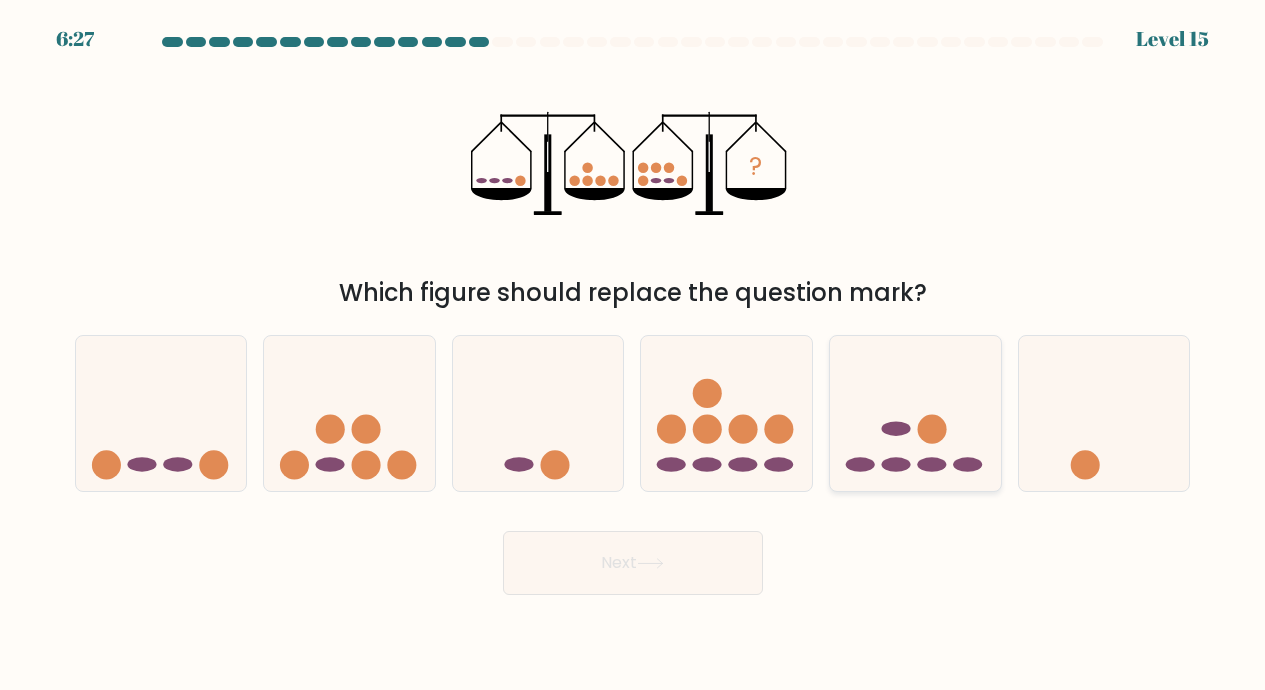 click 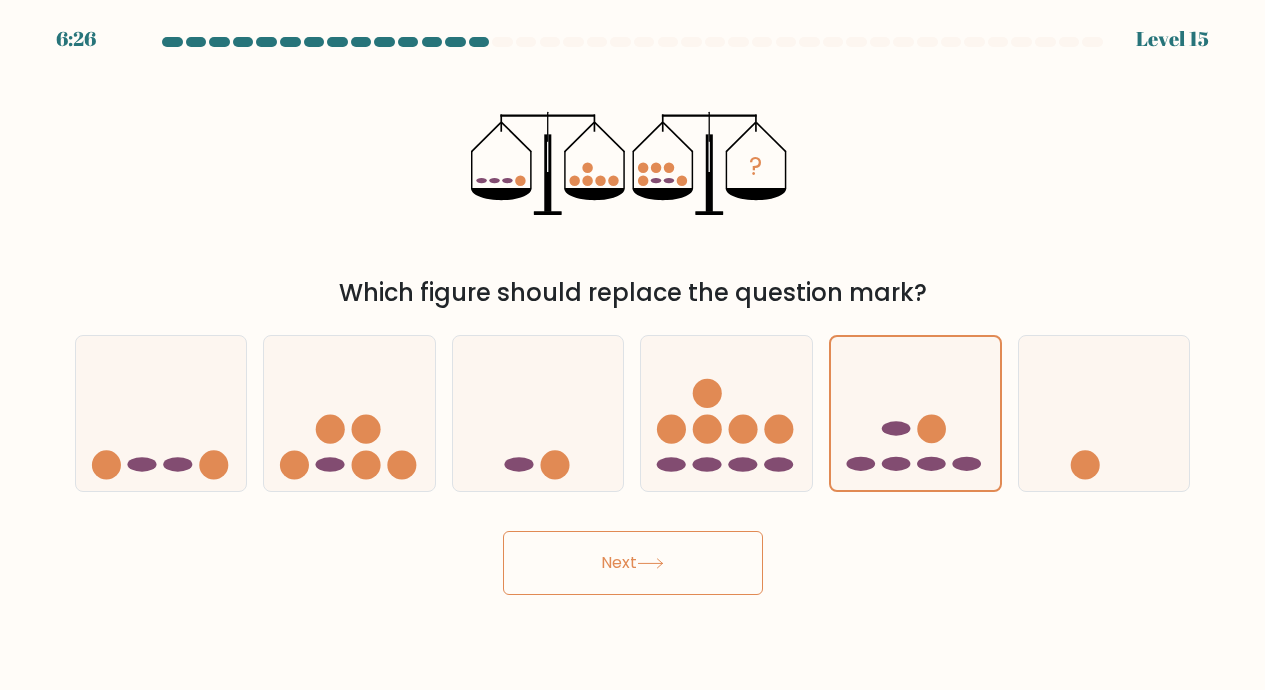 click on "Next" at bounding box center (633, 563) 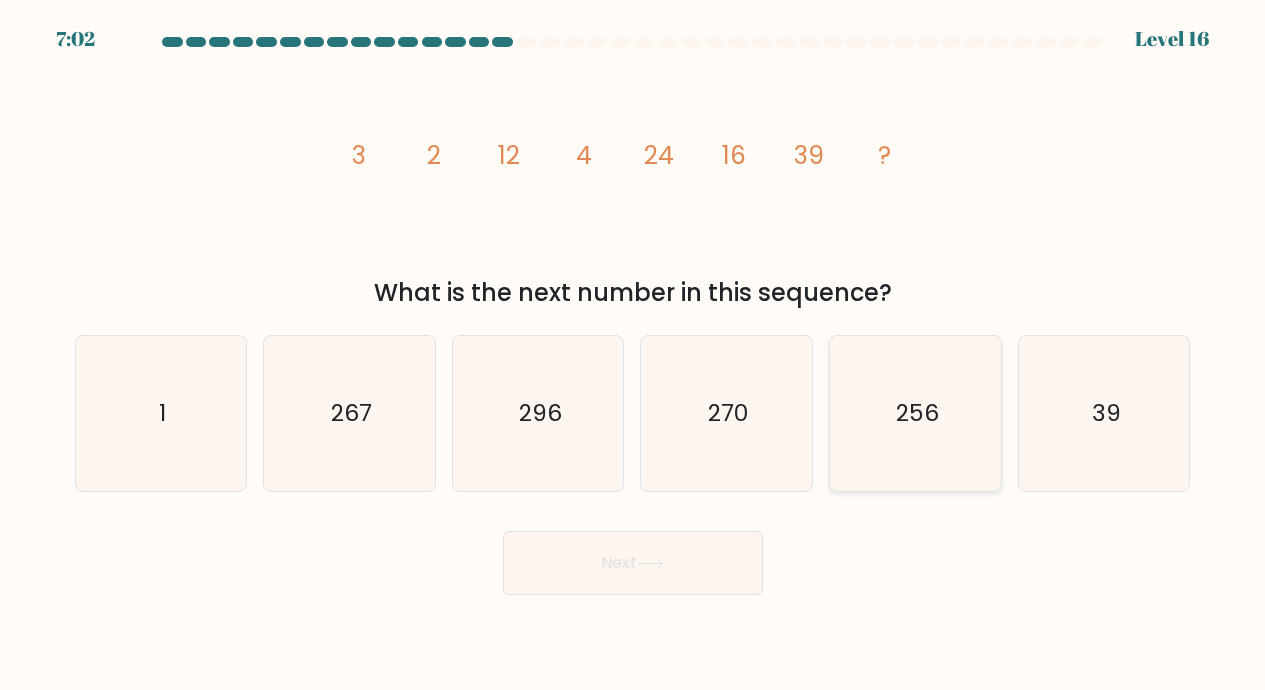 click on "256" 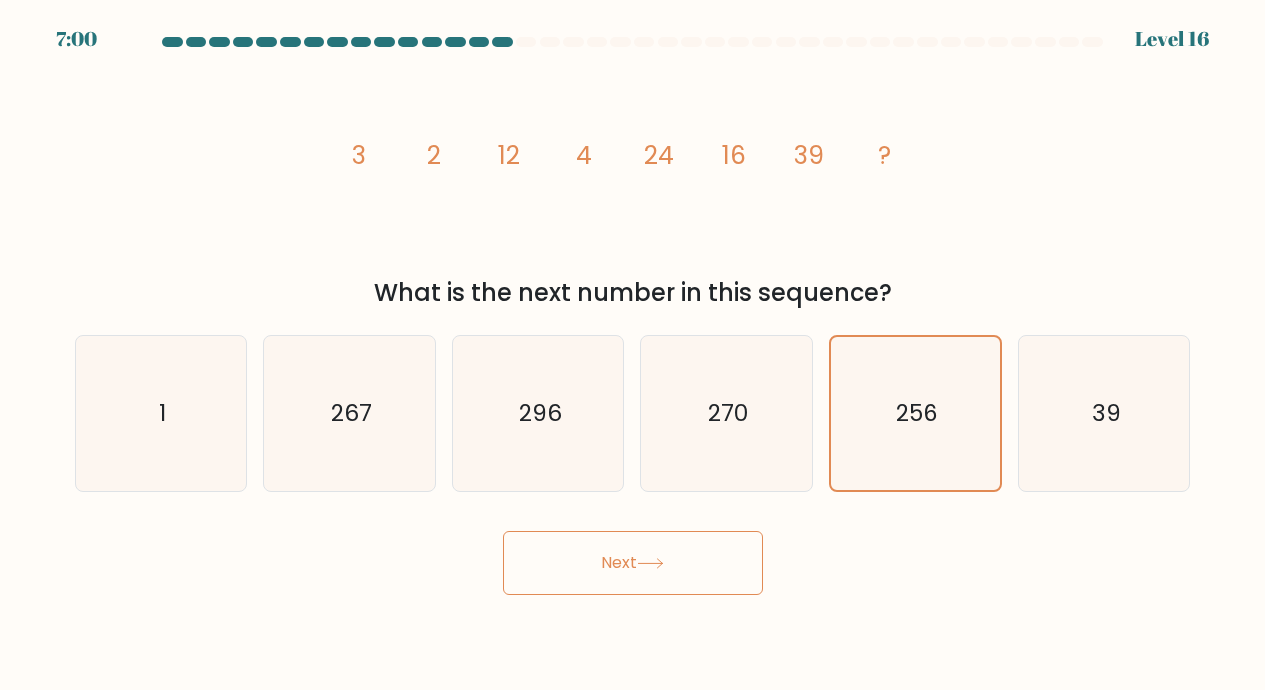 click on "Next" at bounding box center [633, 563] 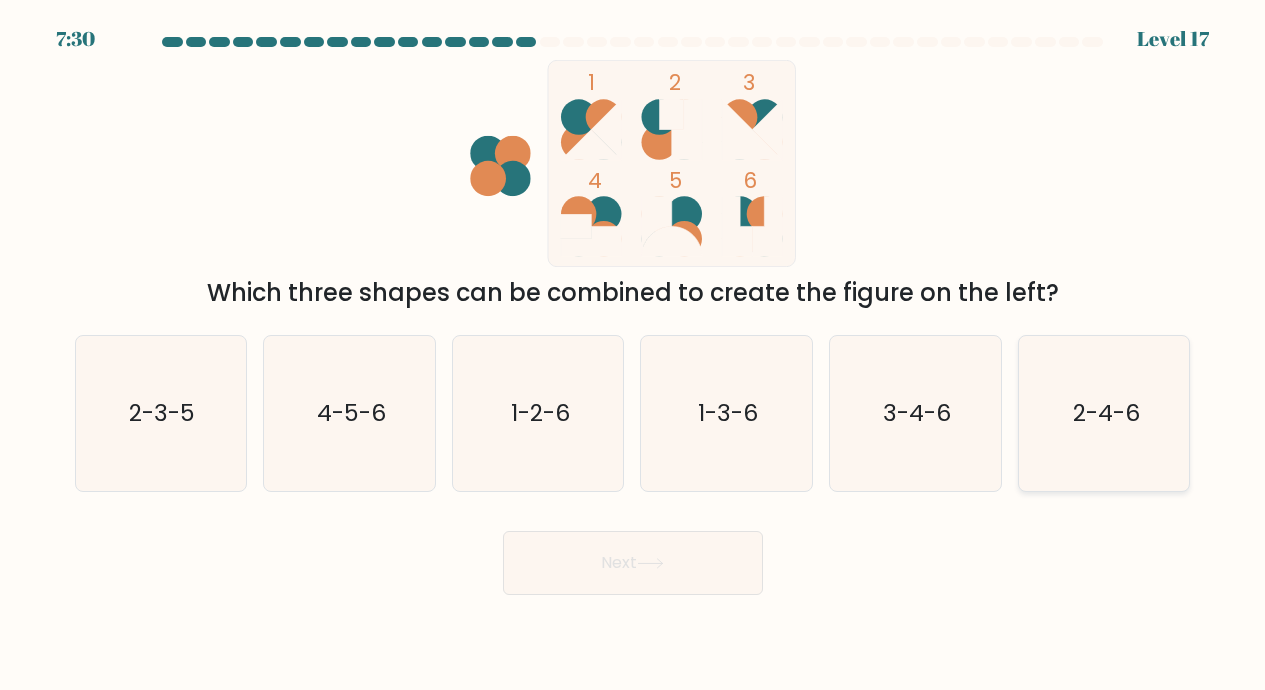 click on "2-4-6" 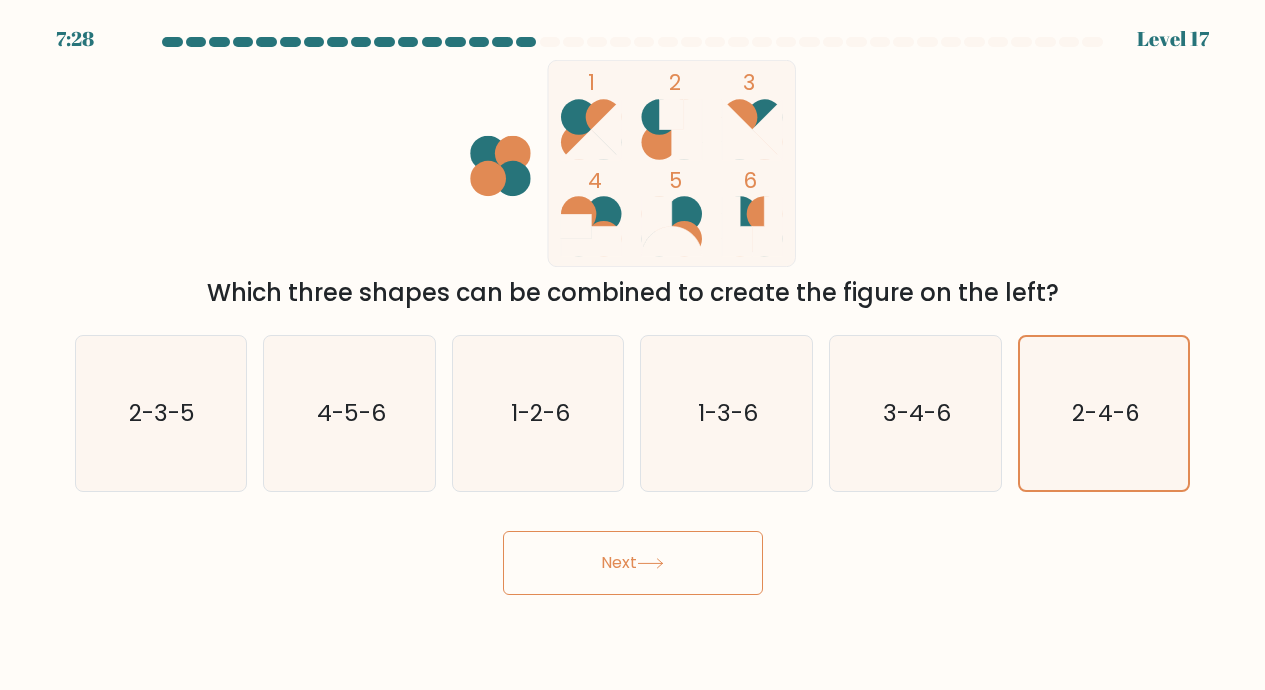 click on "Next" at bounding box center [633, 563] 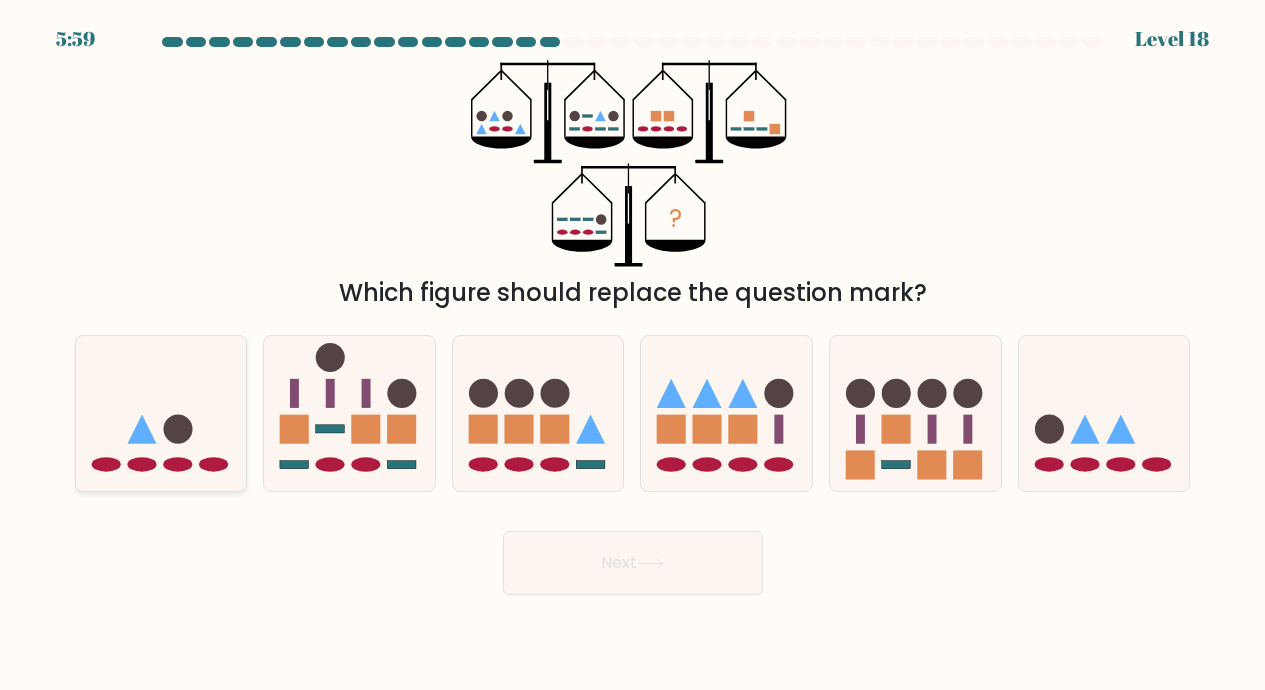 click 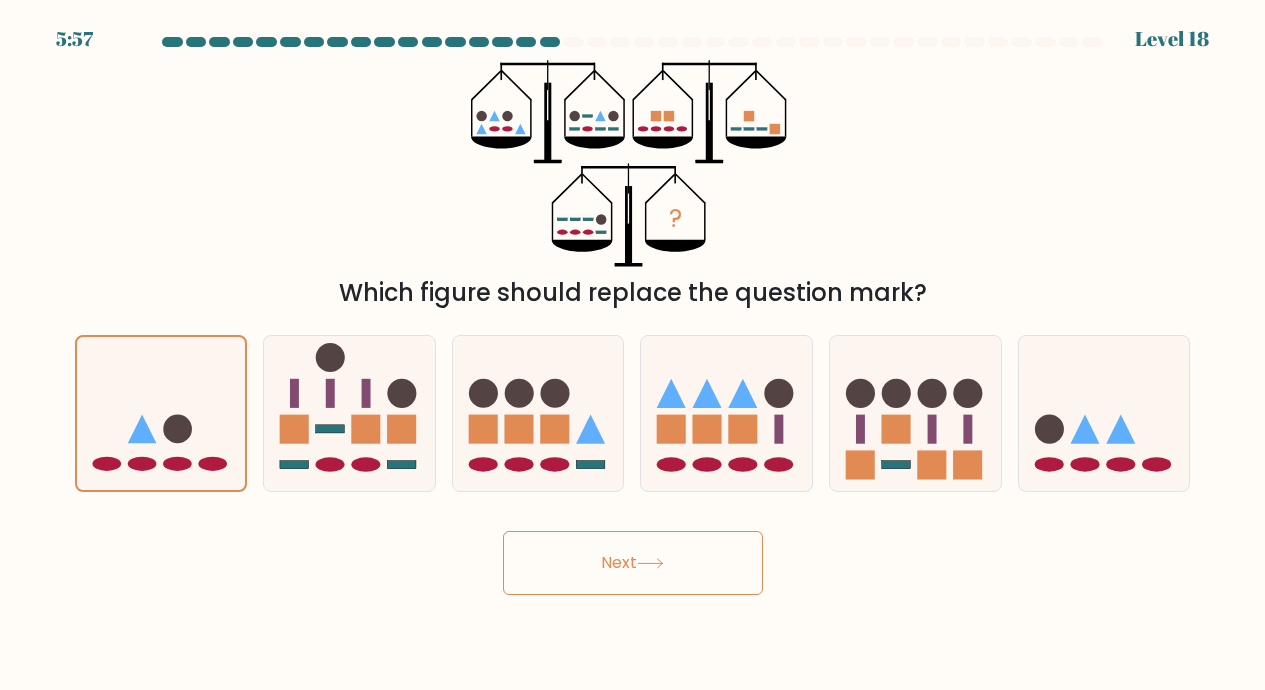 click on "Next" at bounding box center (633, 563) 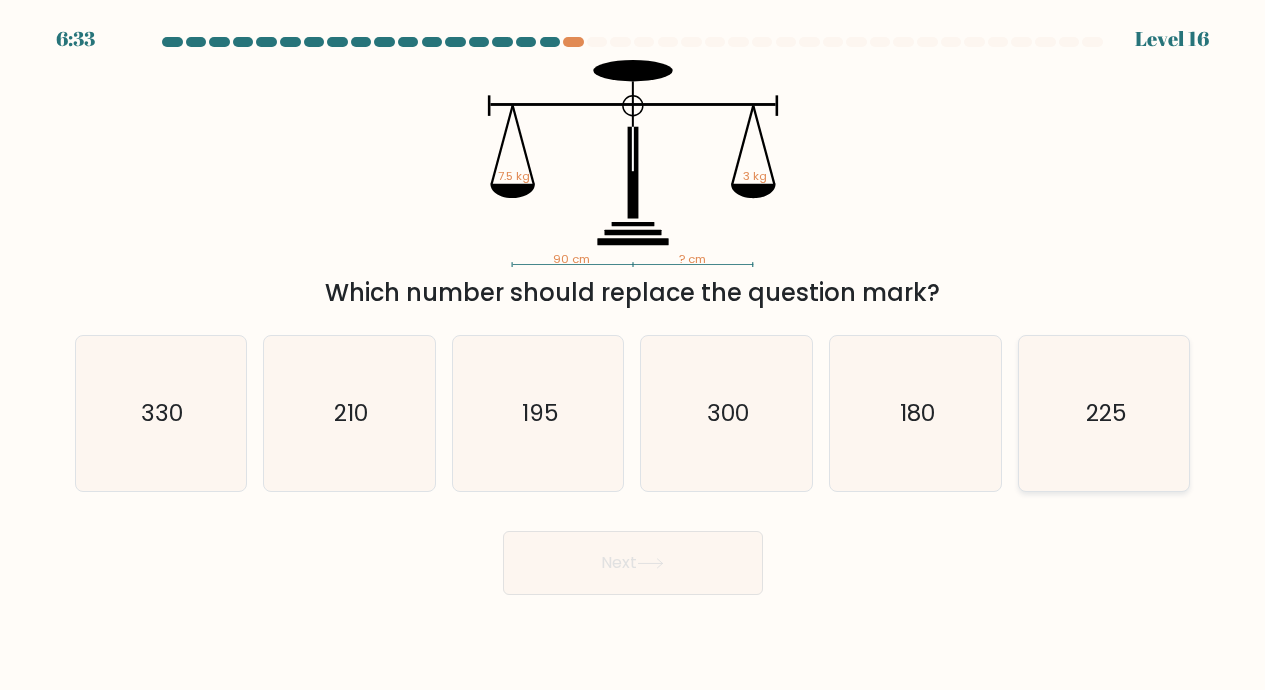 click on "225" 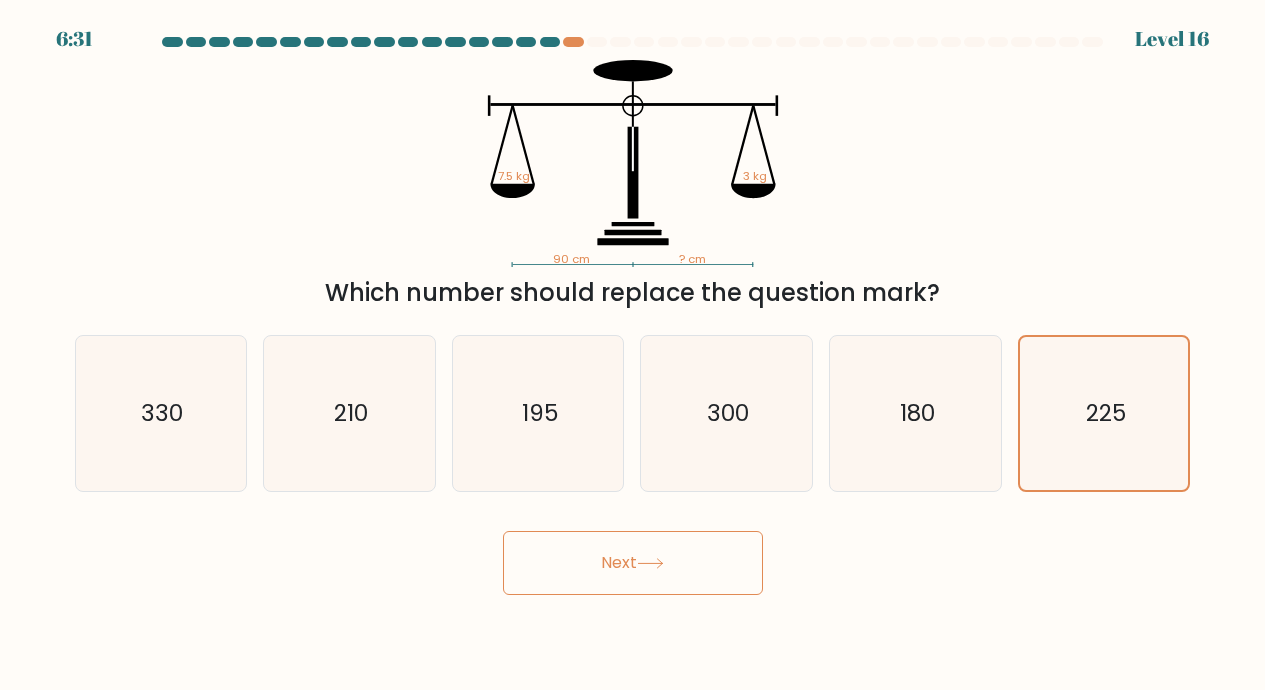 click on "Next" at bounding box center [633, 563] 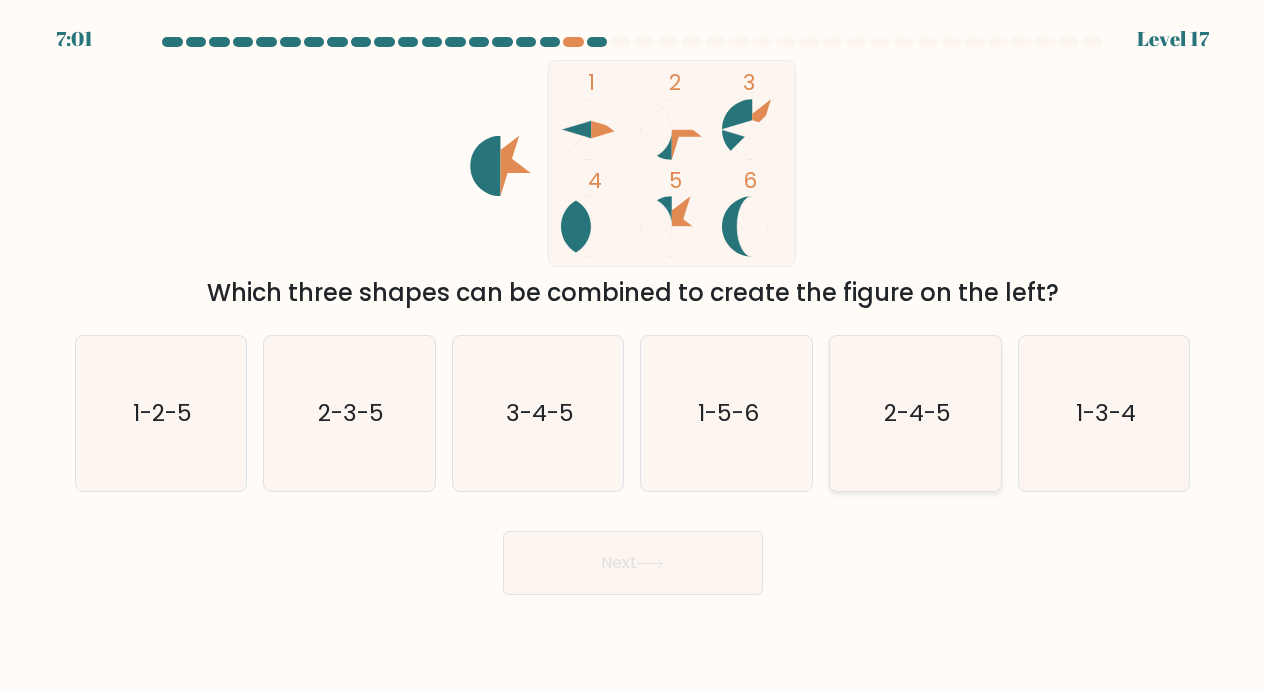 click on "2-4-5" 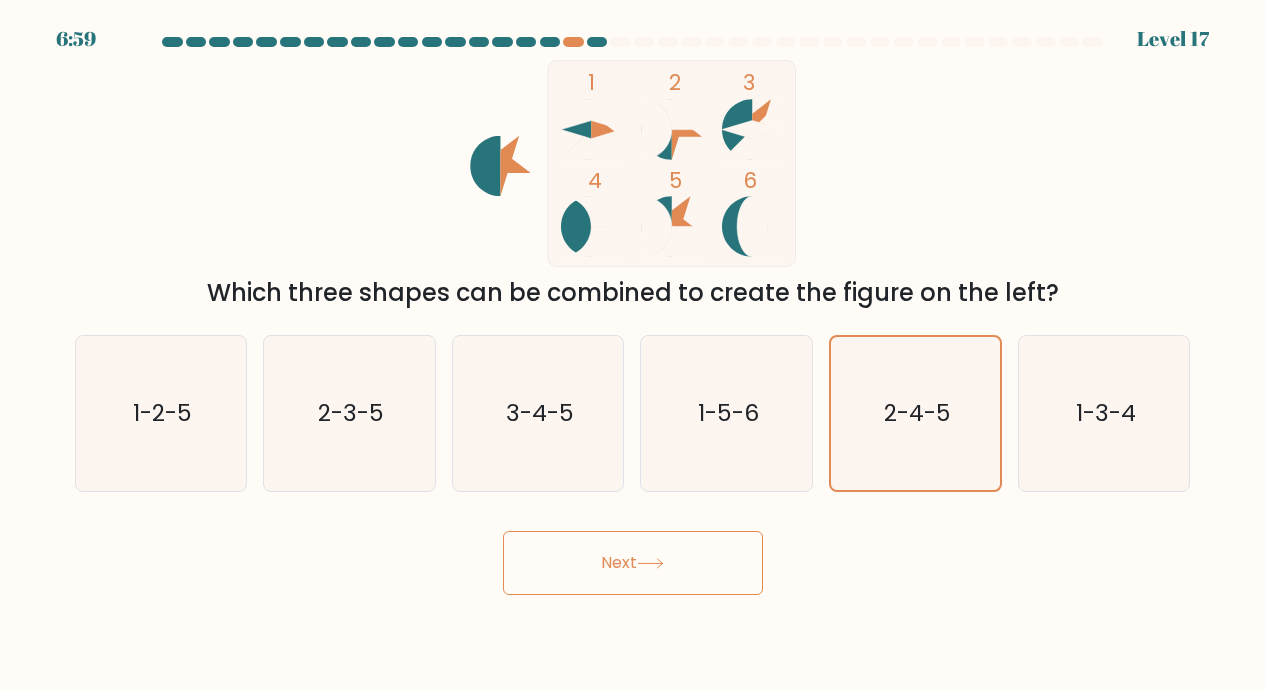 click on "Next" at bounding box center (633, 563) 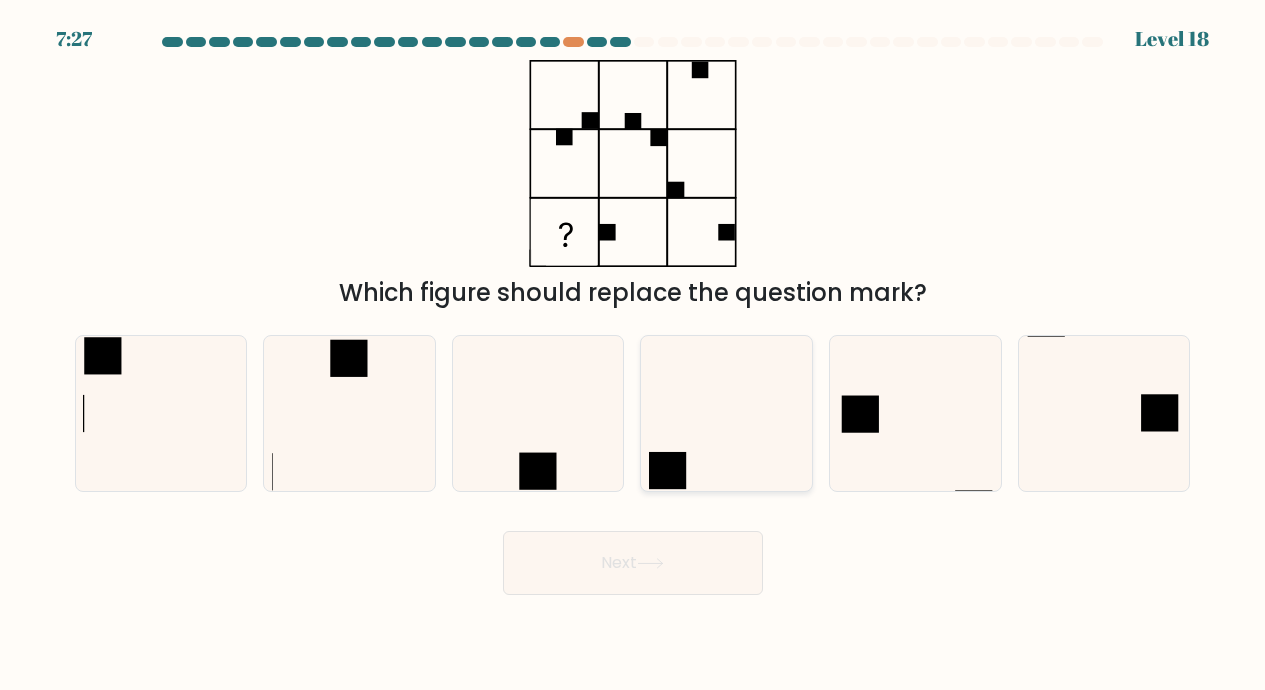 click 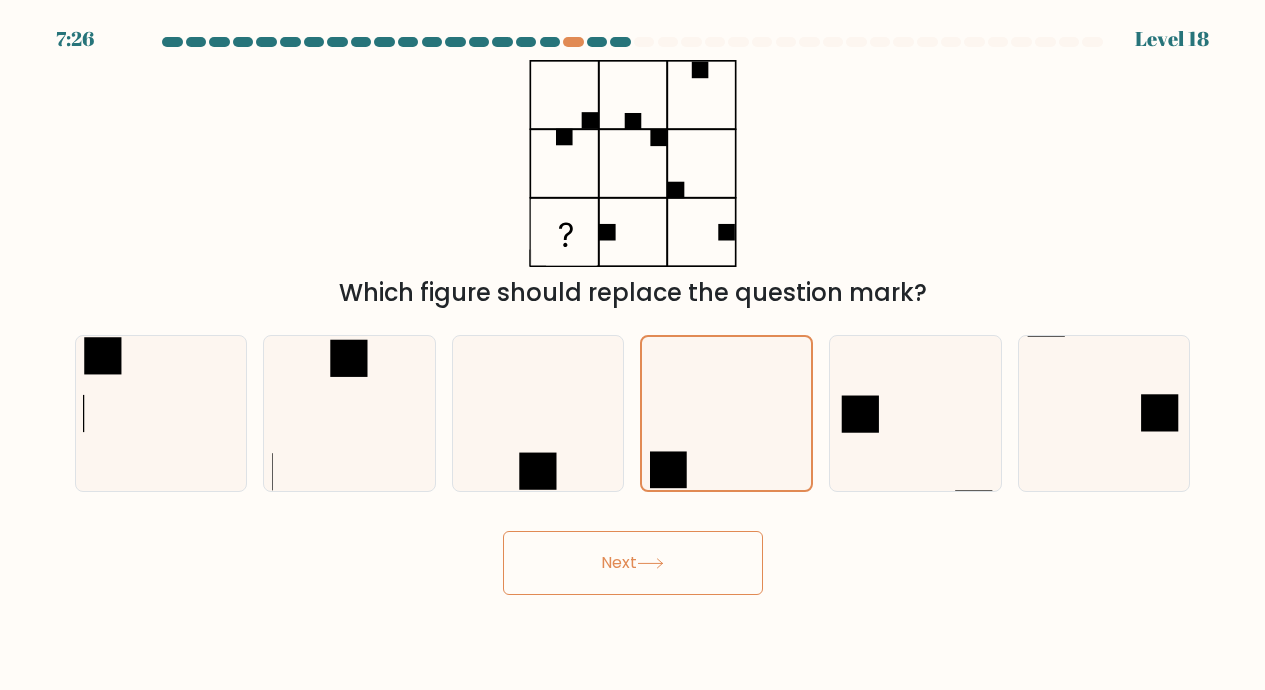 click on "Next" at bounding box center [633, 563] 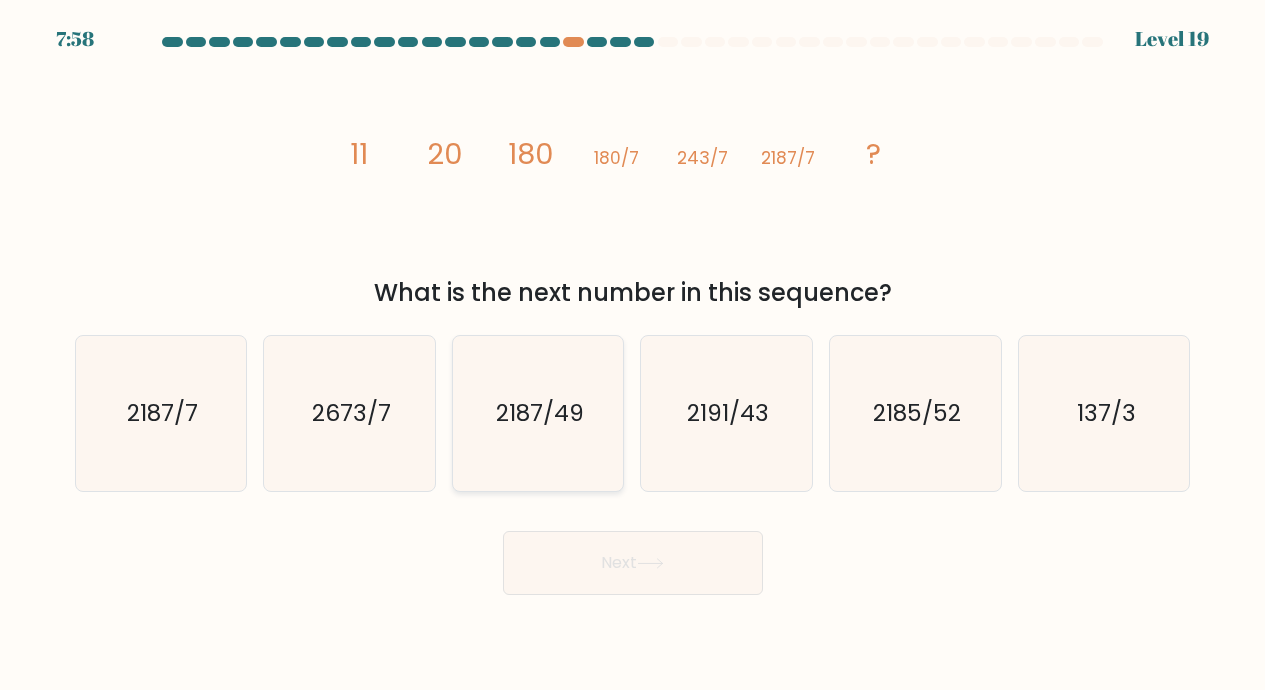 click on "2187/49" 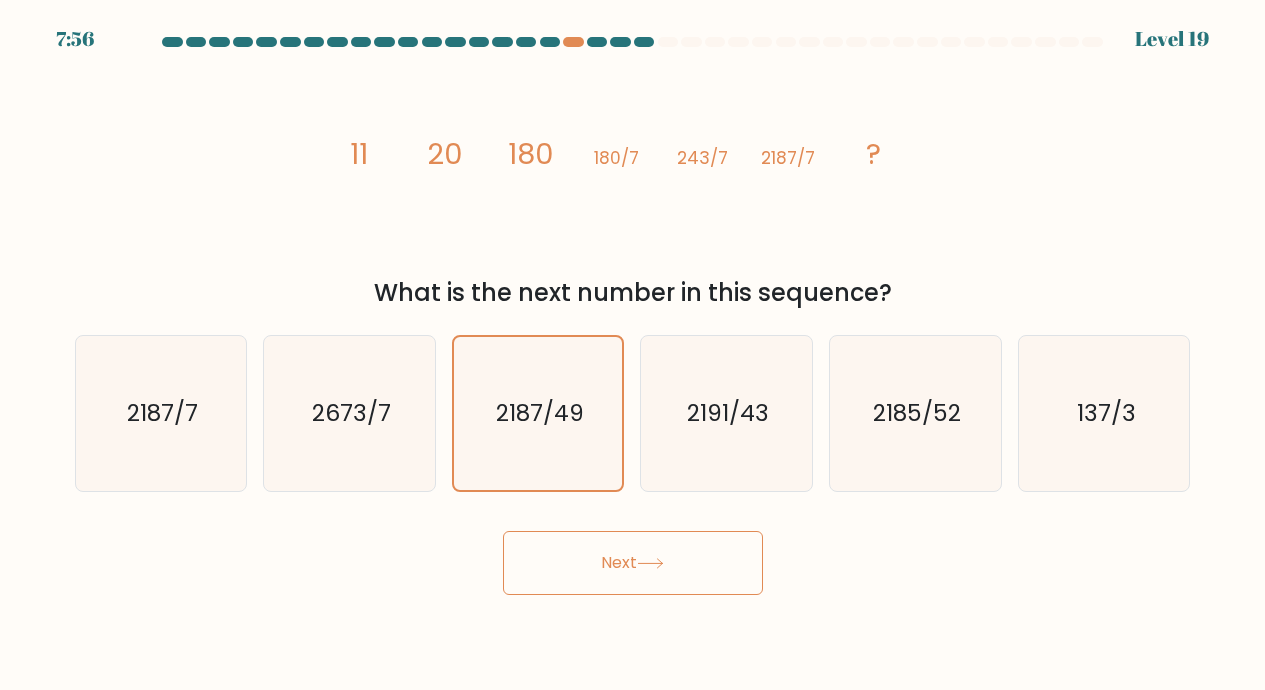 click on "Next" at bounding box center [633, 563] 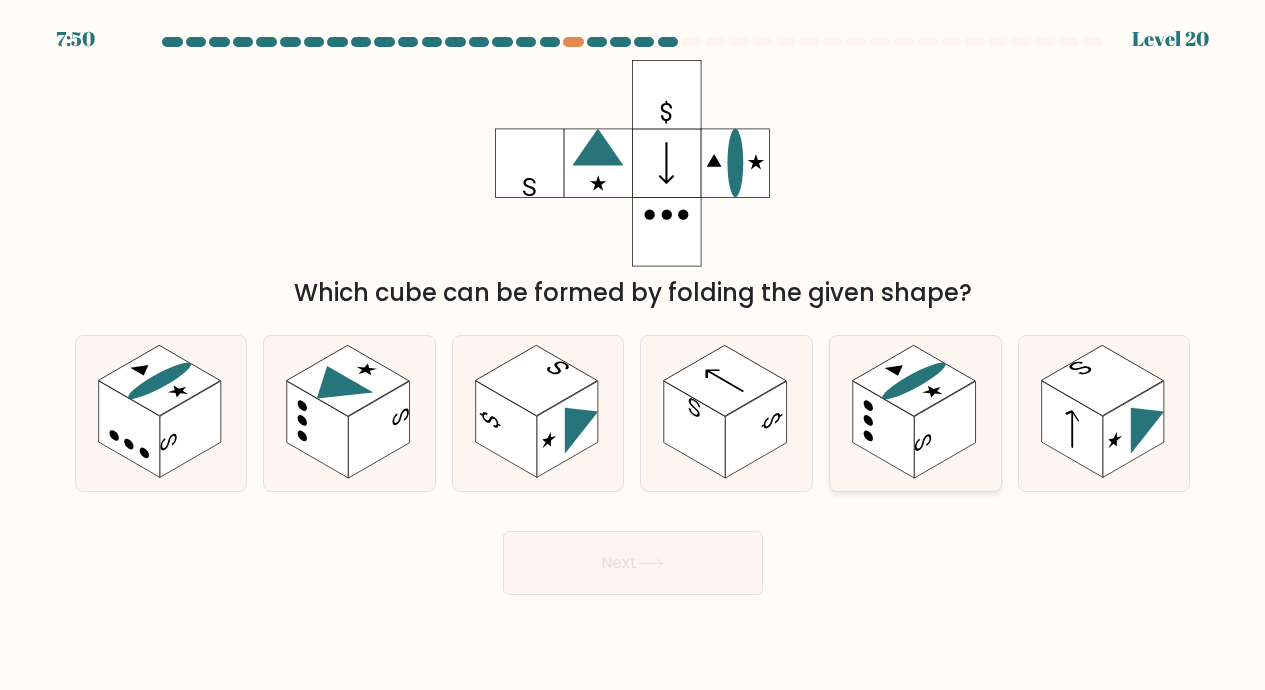 click 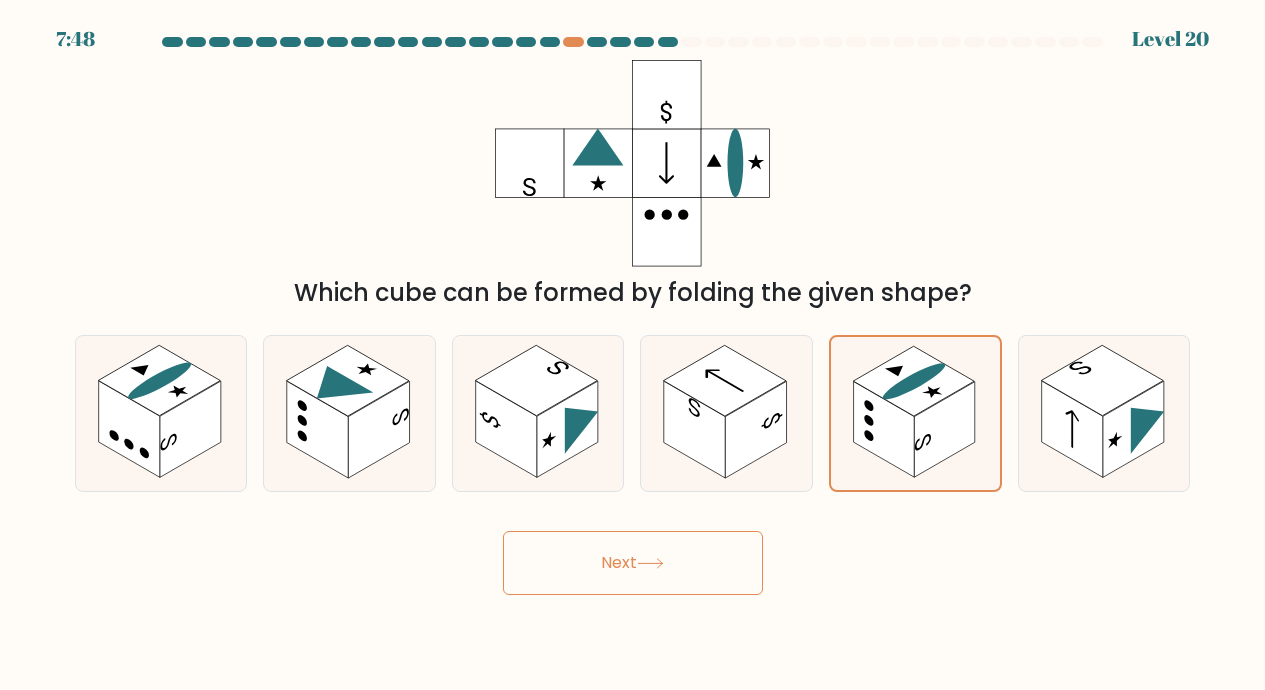 click on "Next" at bounding box center (633, 563) 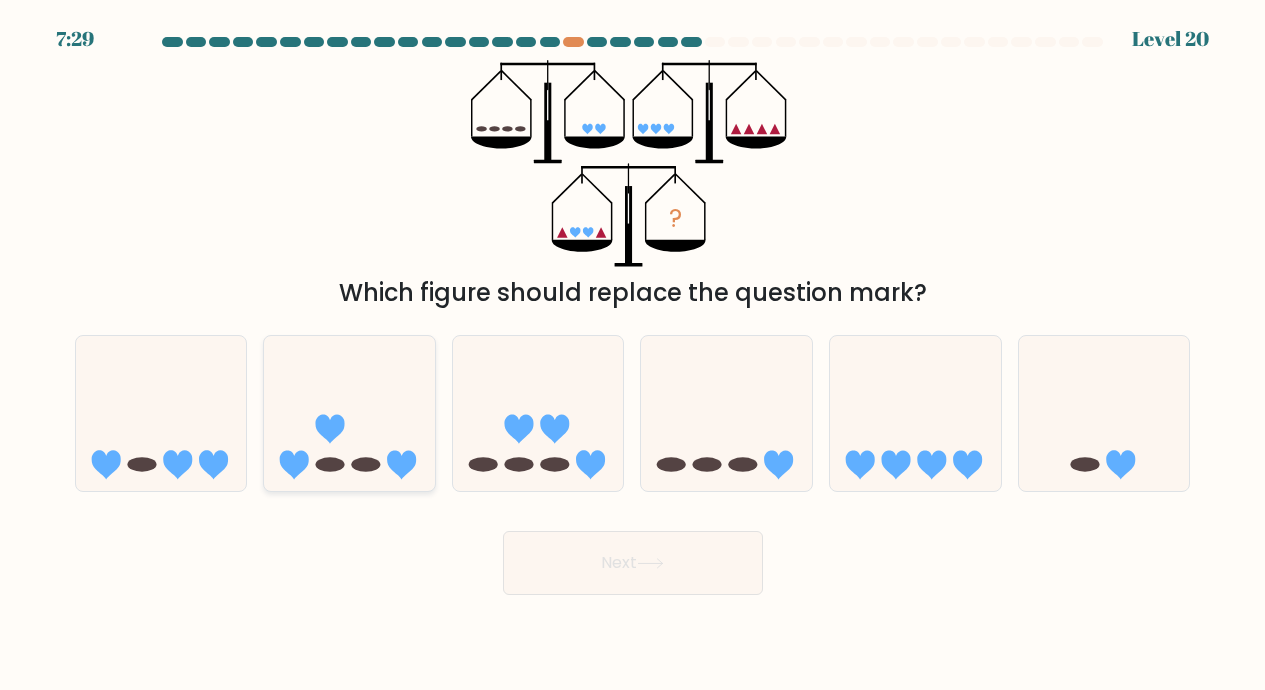 click 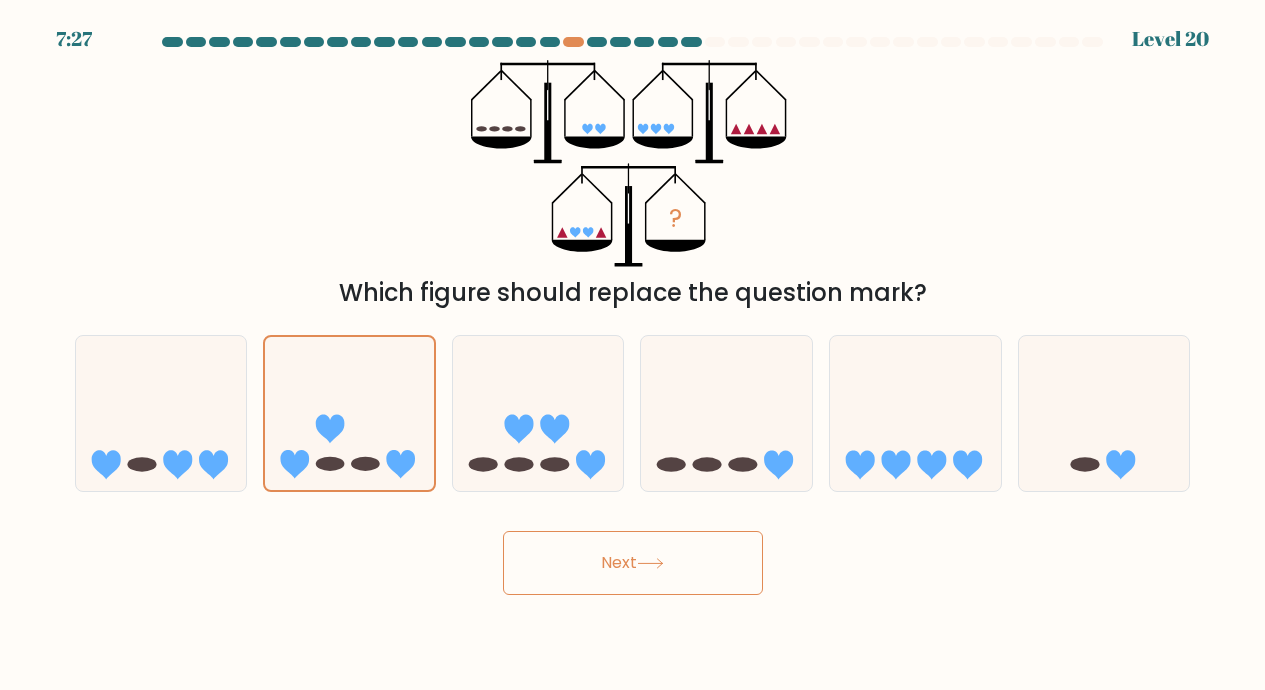 click on "Next" at bounding box center [633, 563] 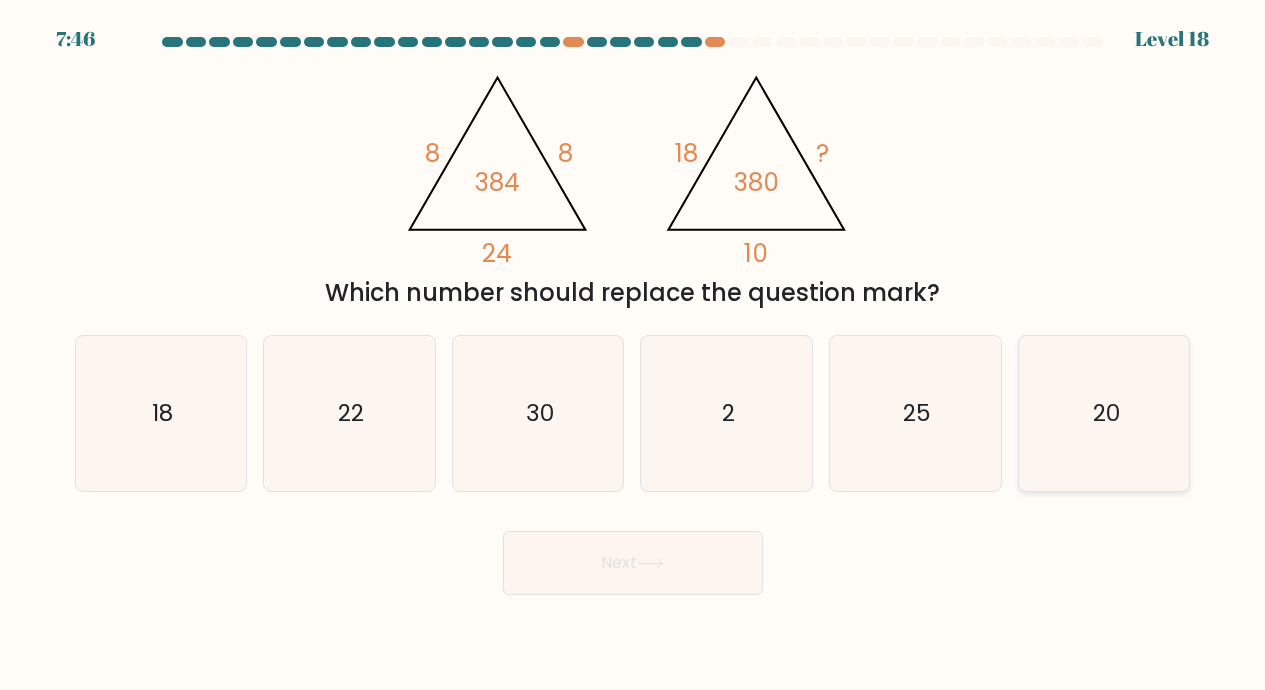 click on "20" 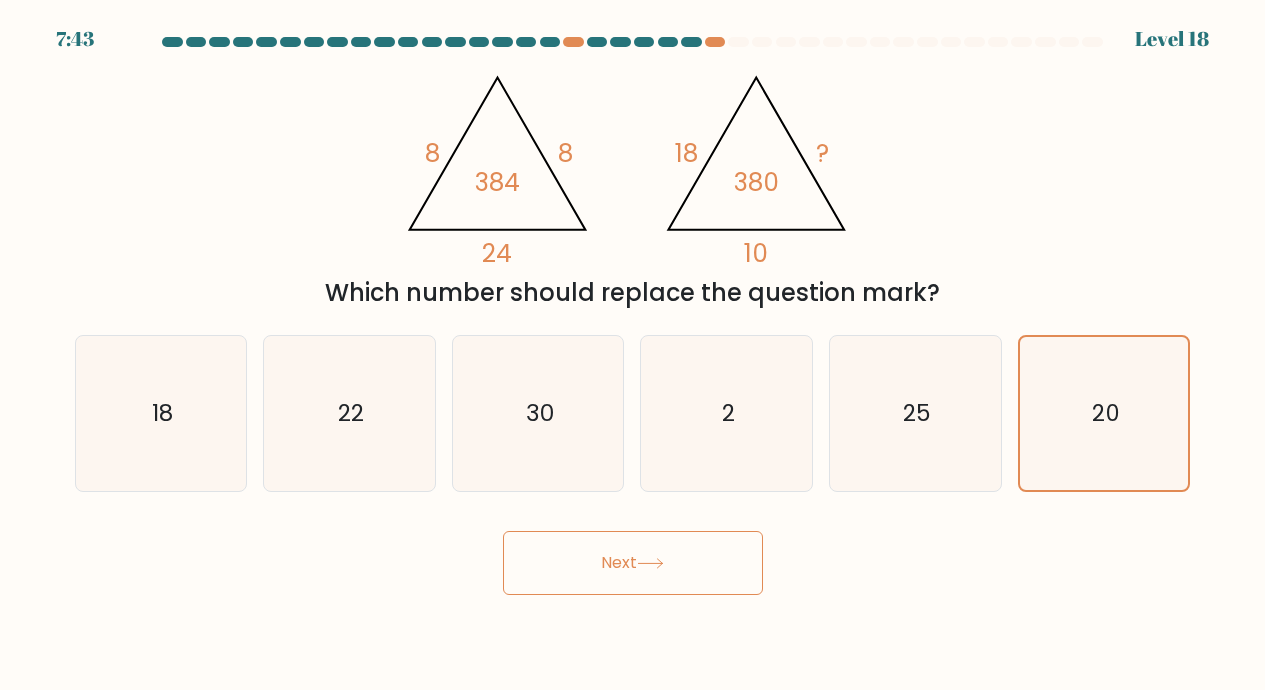 click on "Next" at bounding box center [633, 563] 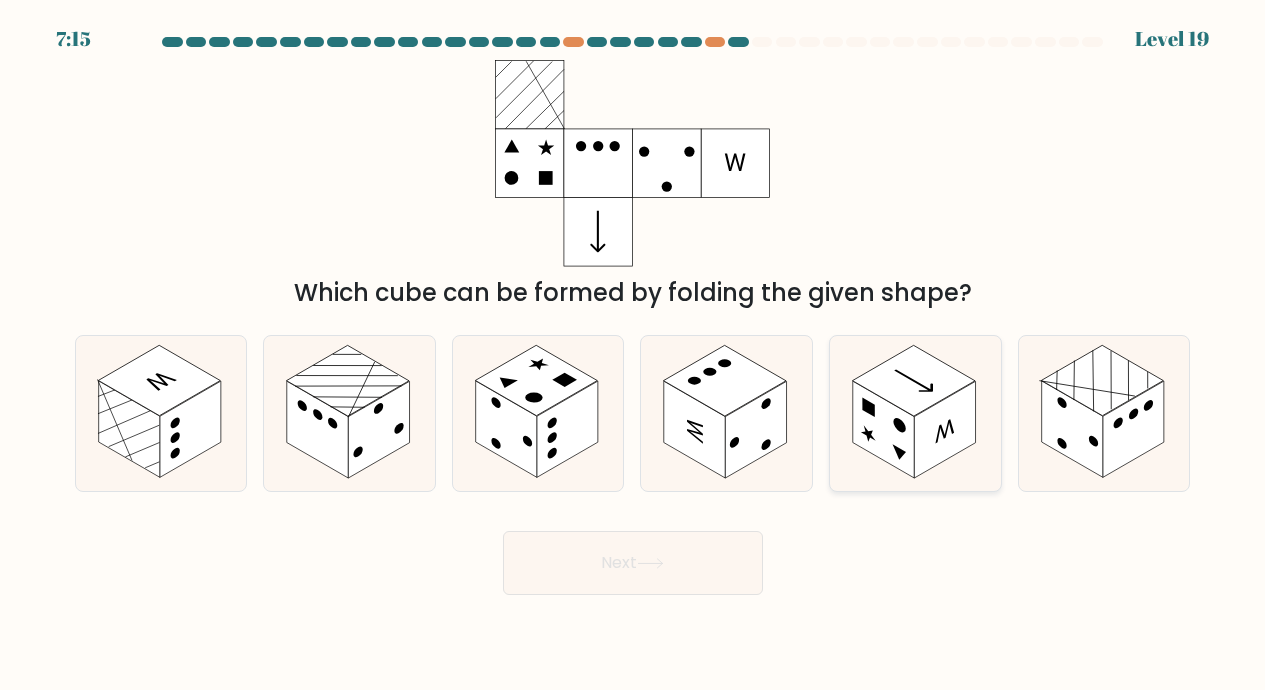 click 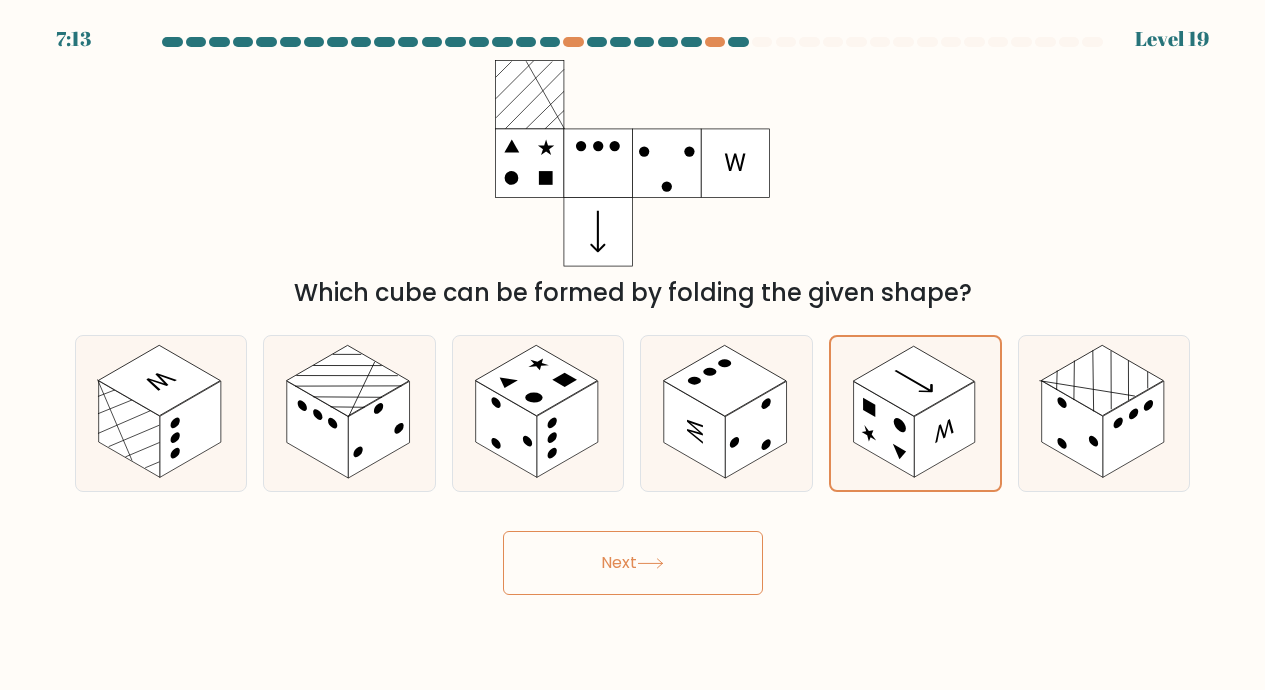 click on "Next" at bounding box center [633, 563] 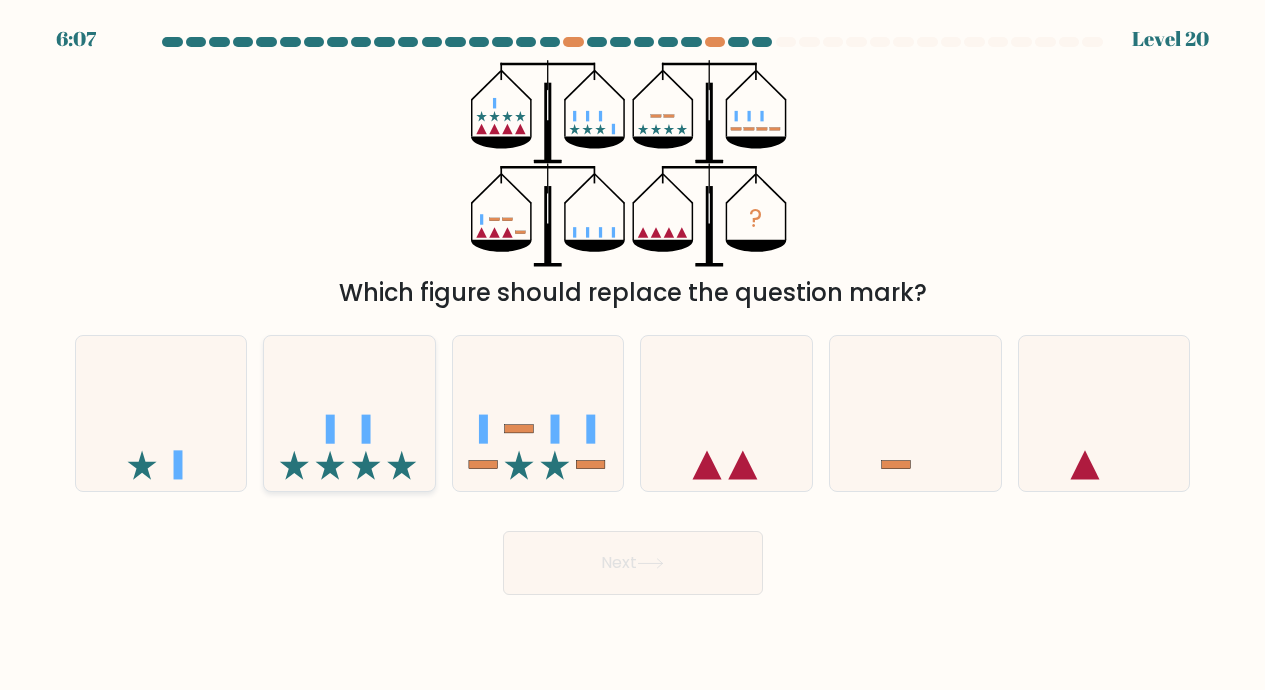 click 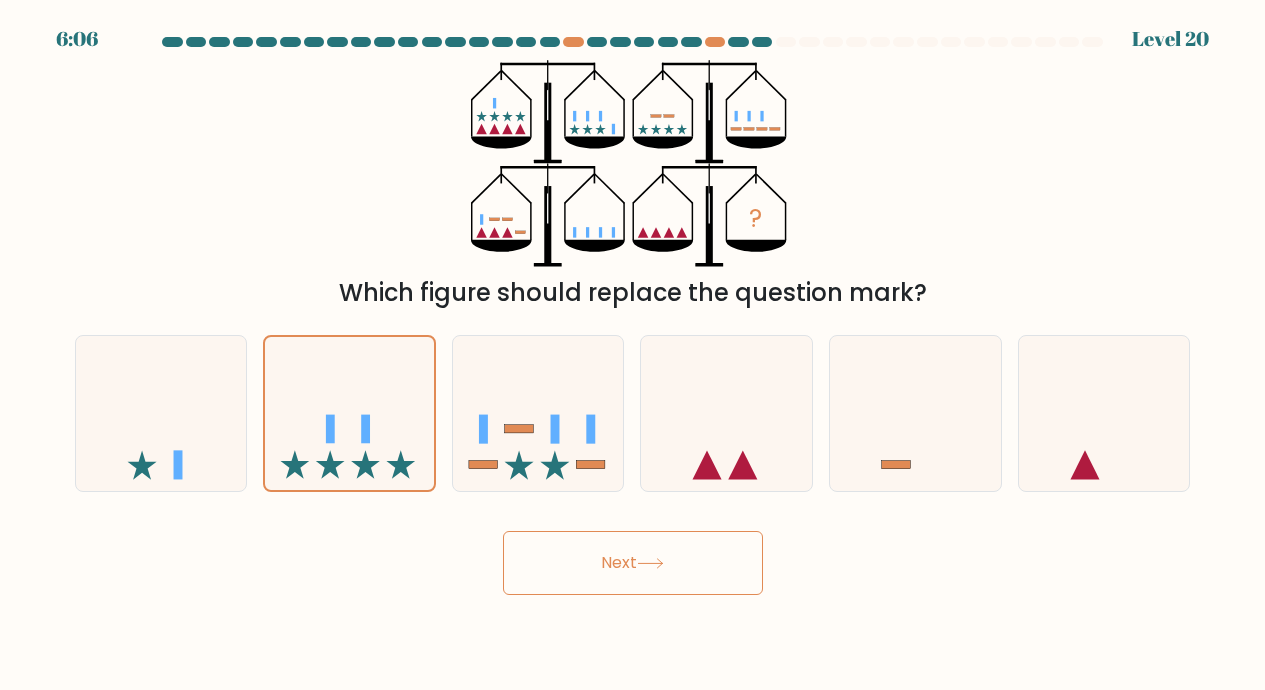 click on "Next" at bounding box center (633, 563) 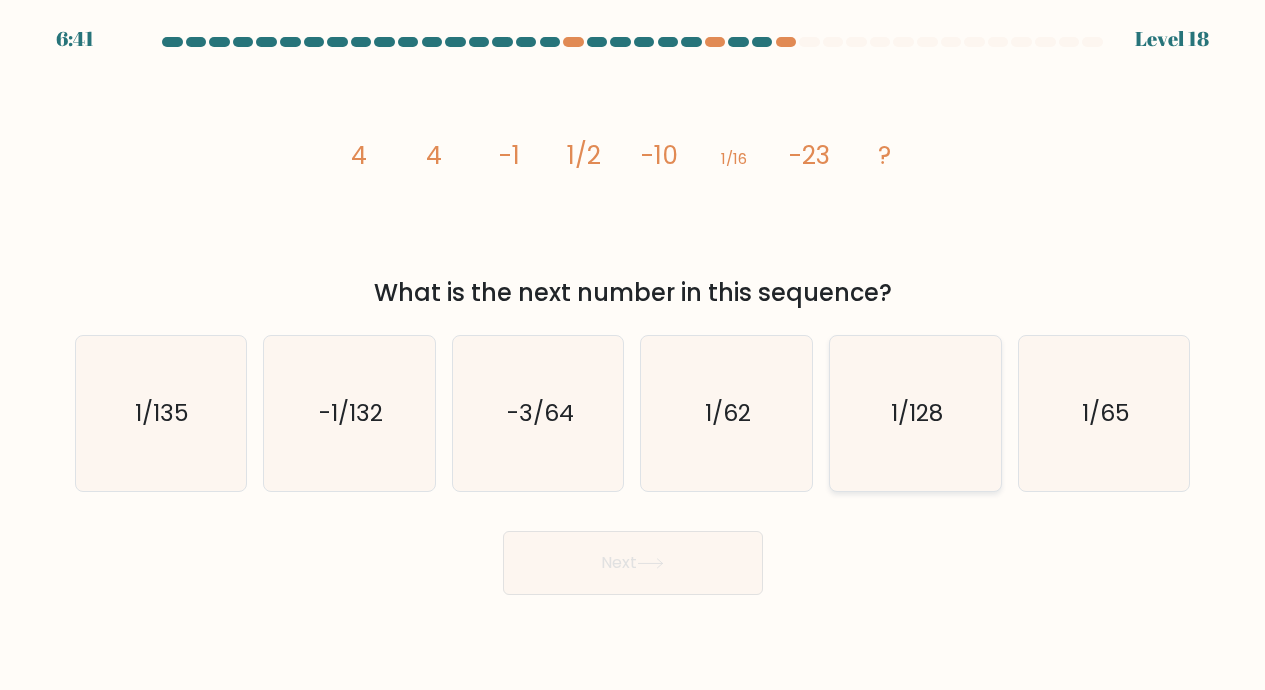 click on "1/128" 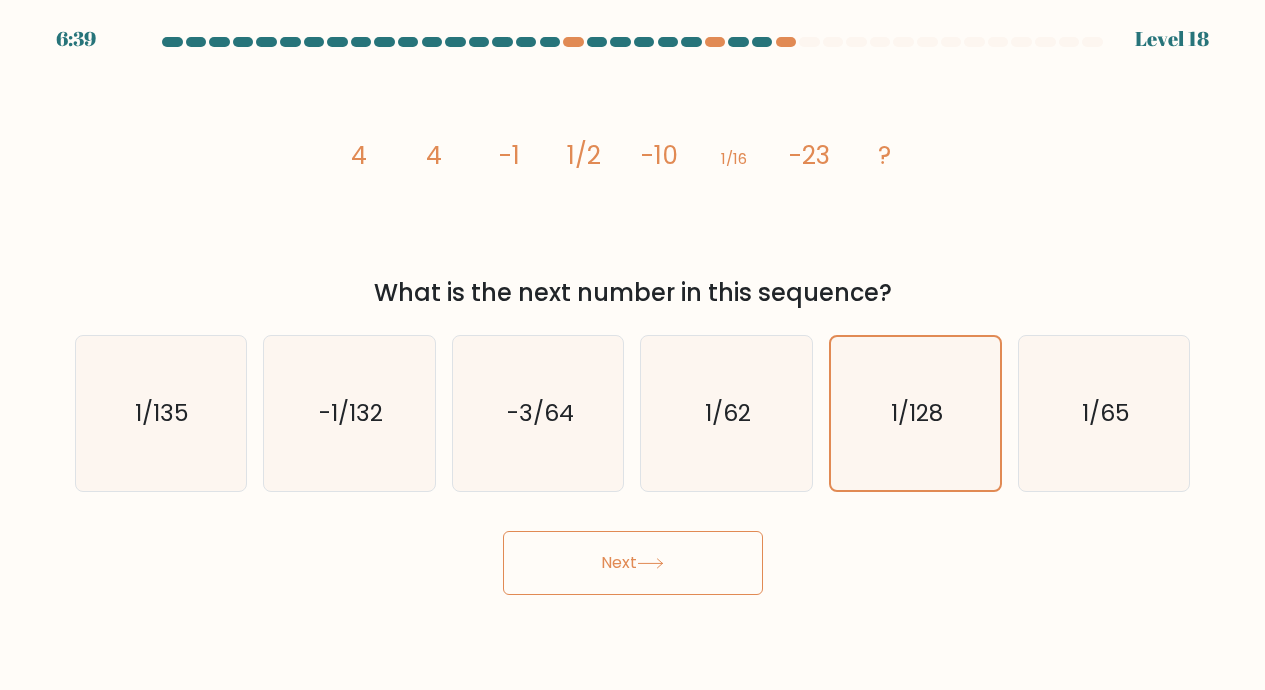 click 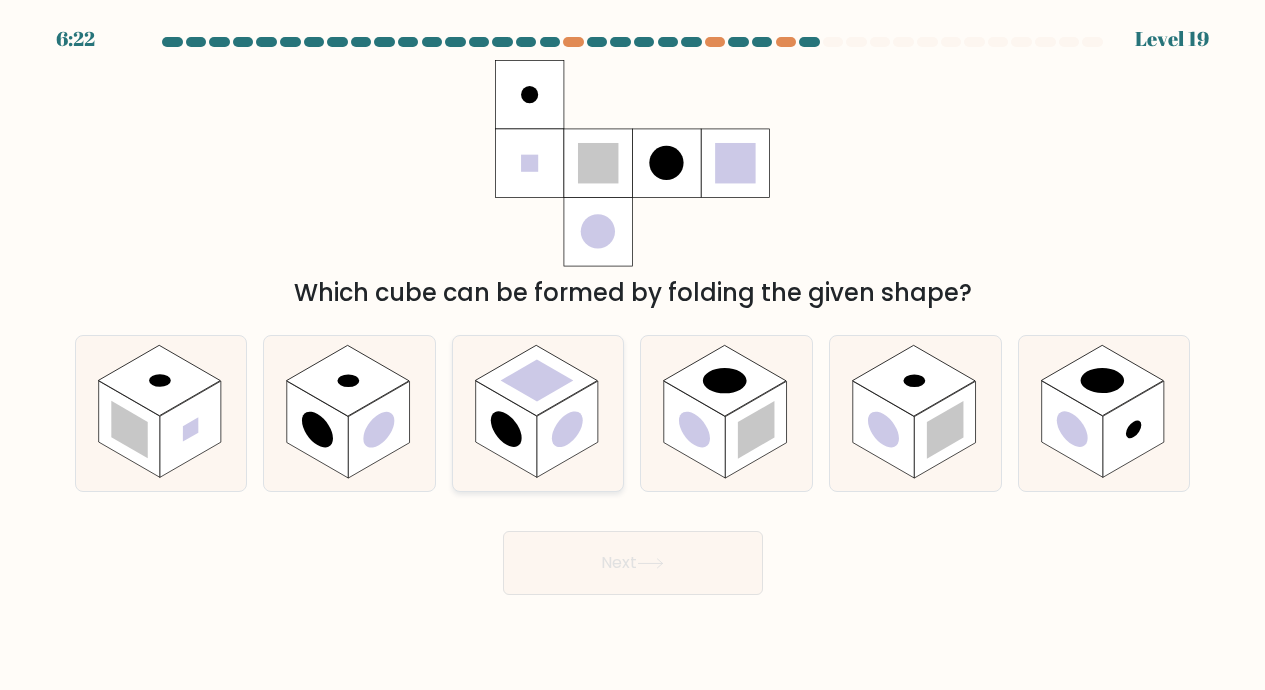 click 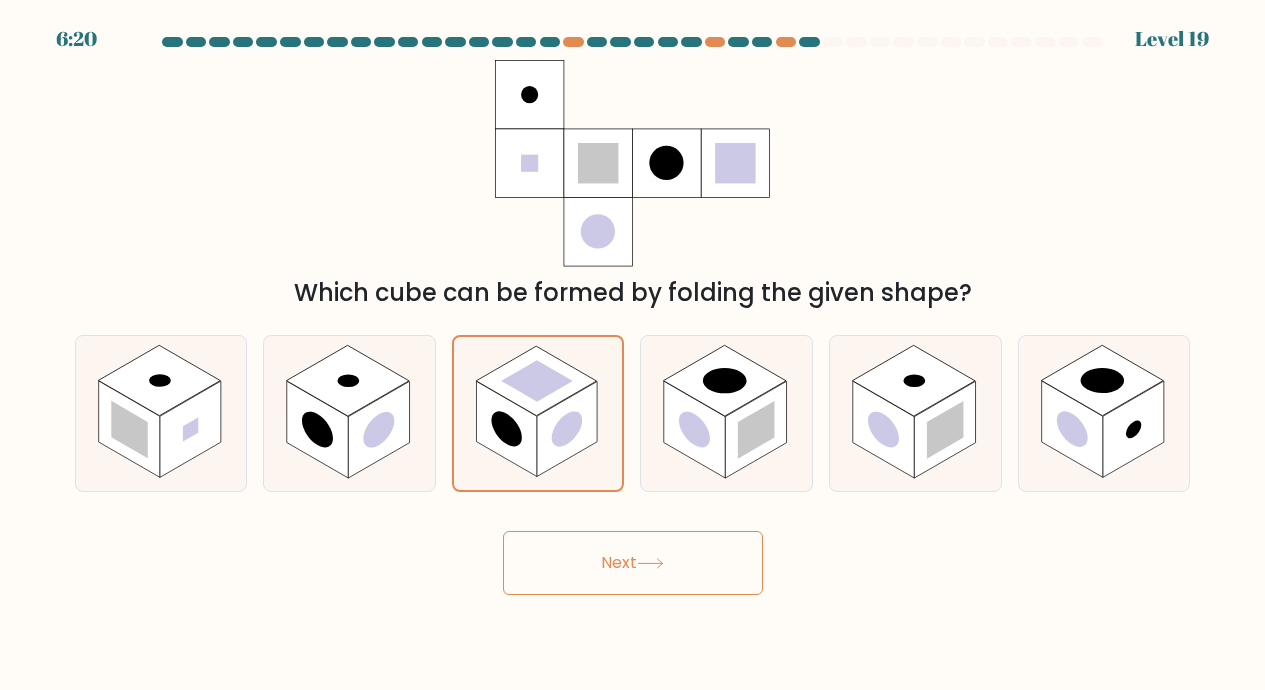click on "Next" at bounding box center [633, 563] 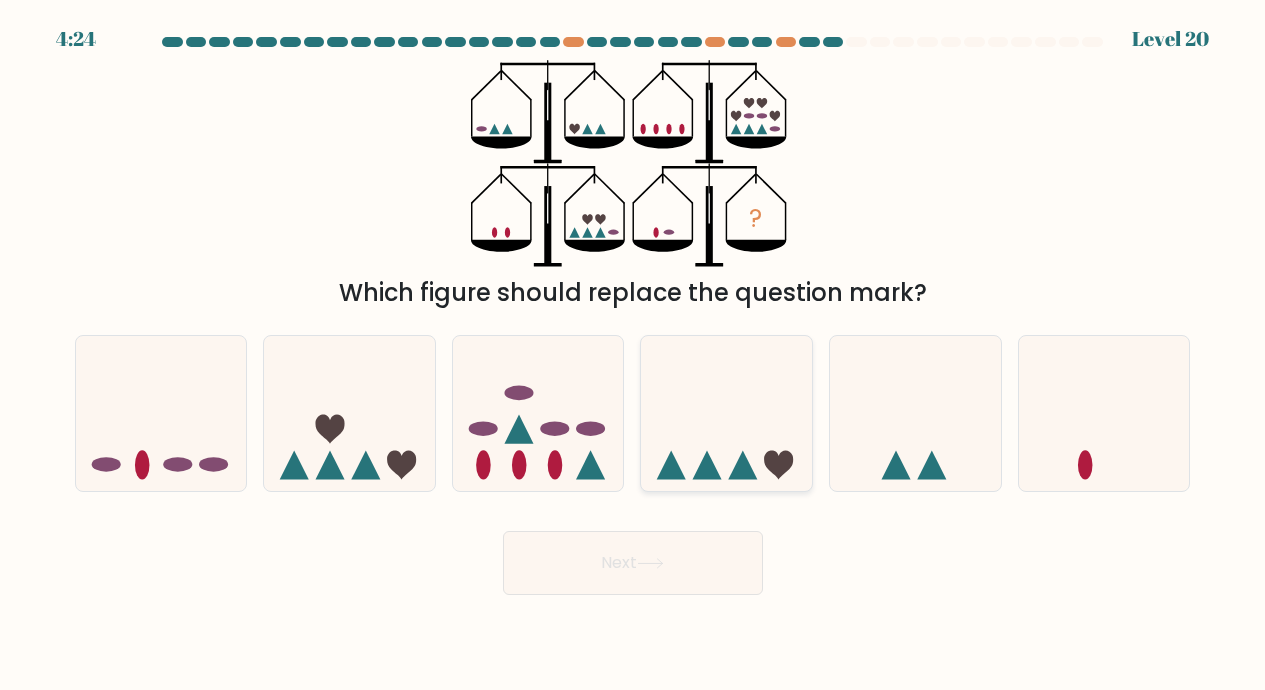 click 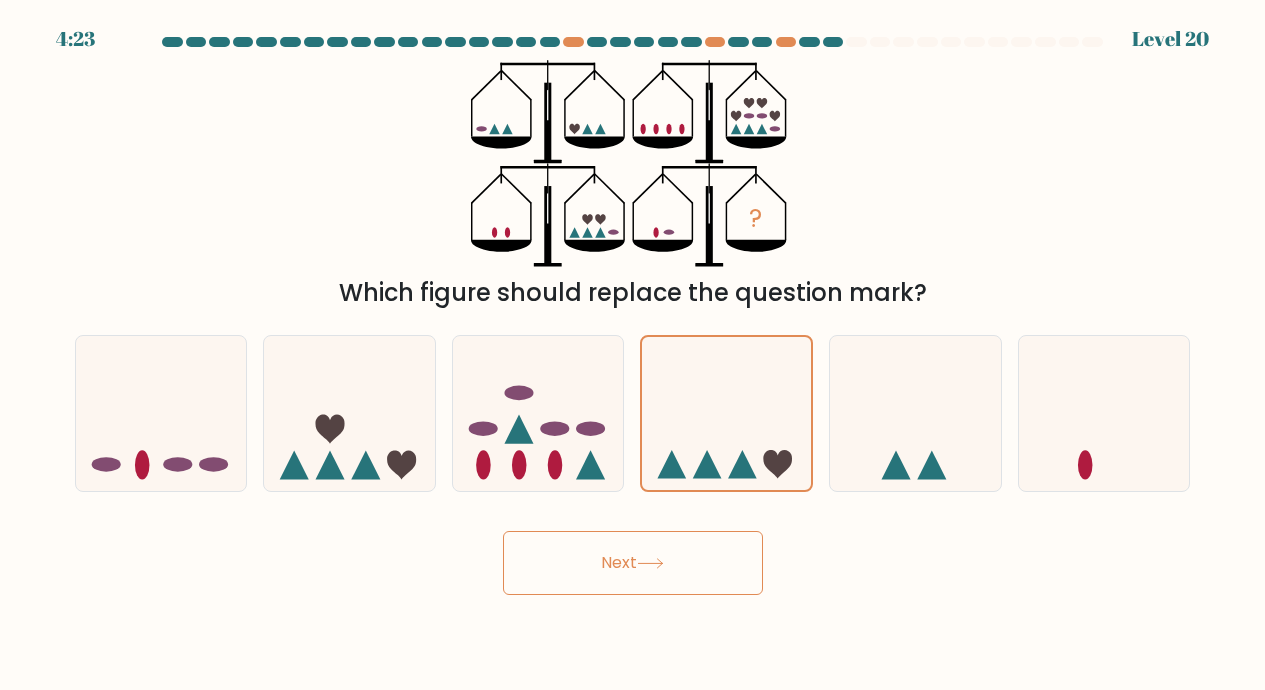 click on "Next" at bounding box center (633, 563) 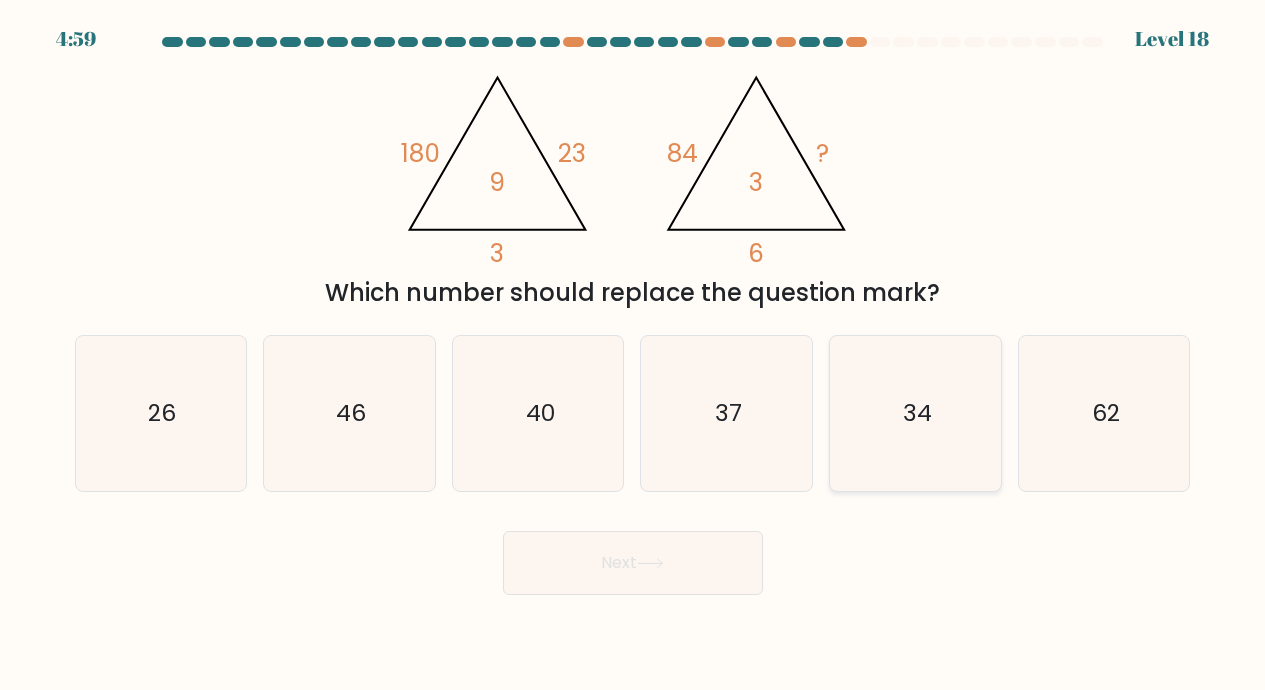 click on "34" 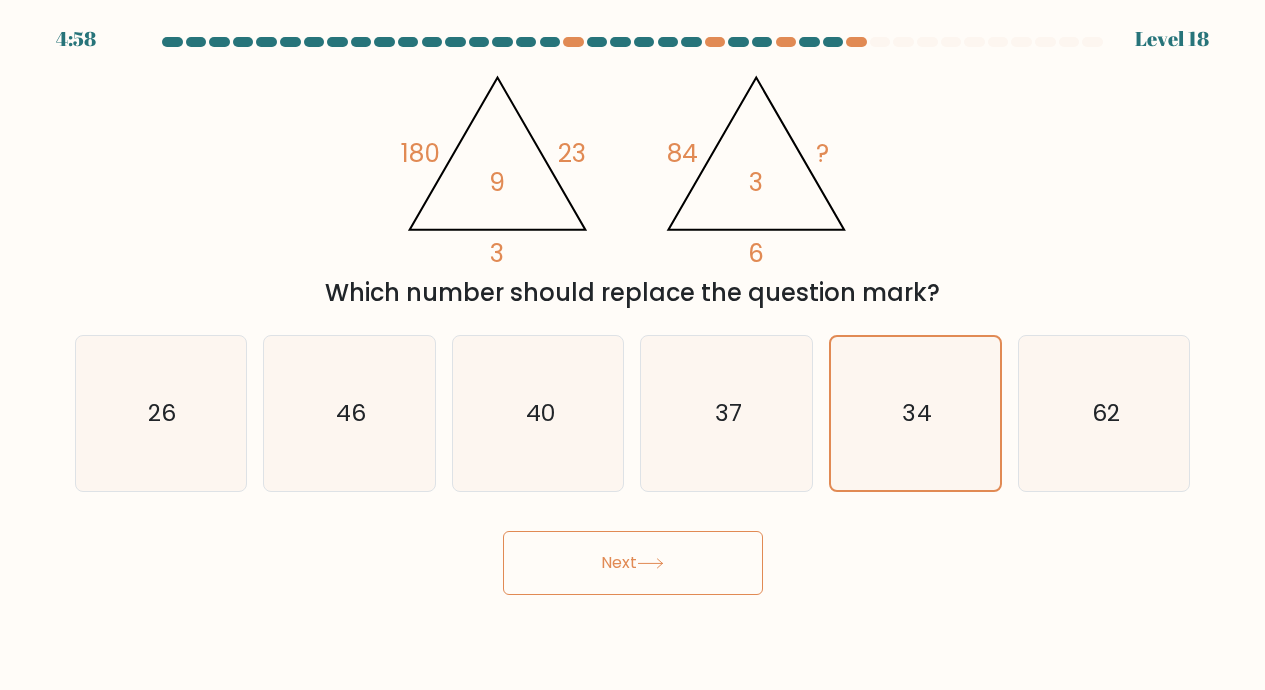 click on "Next" at bounding box center [633, 563] 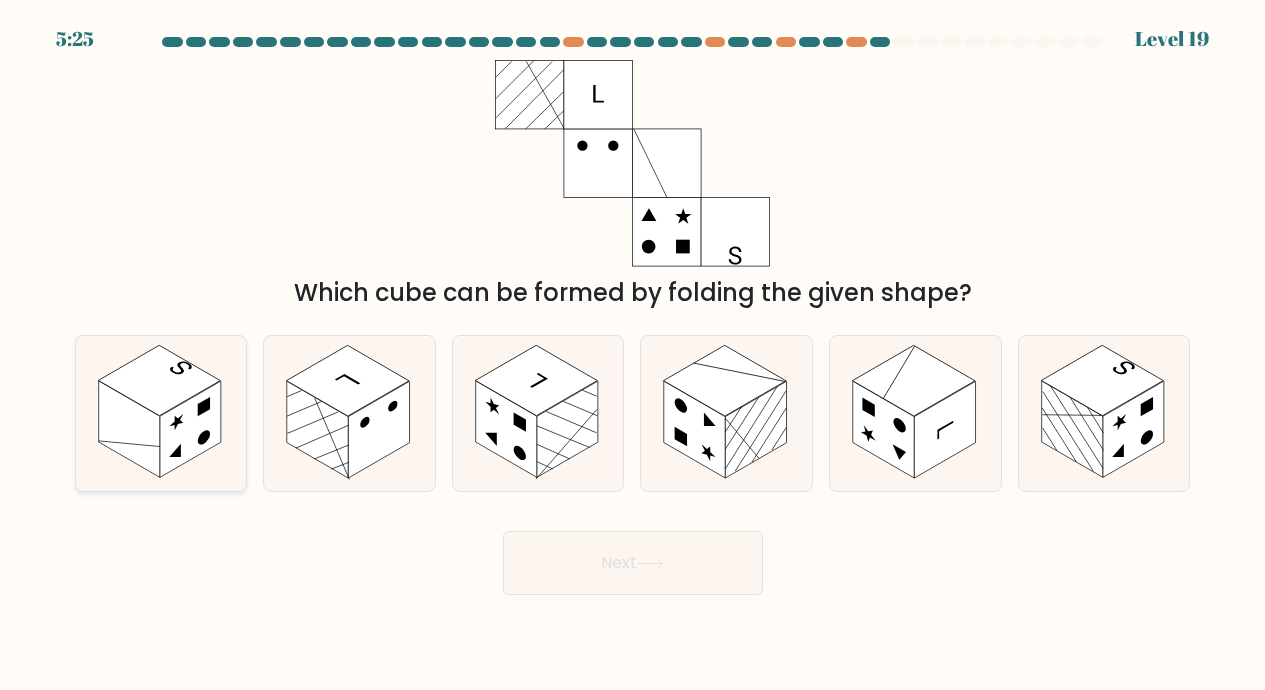 click 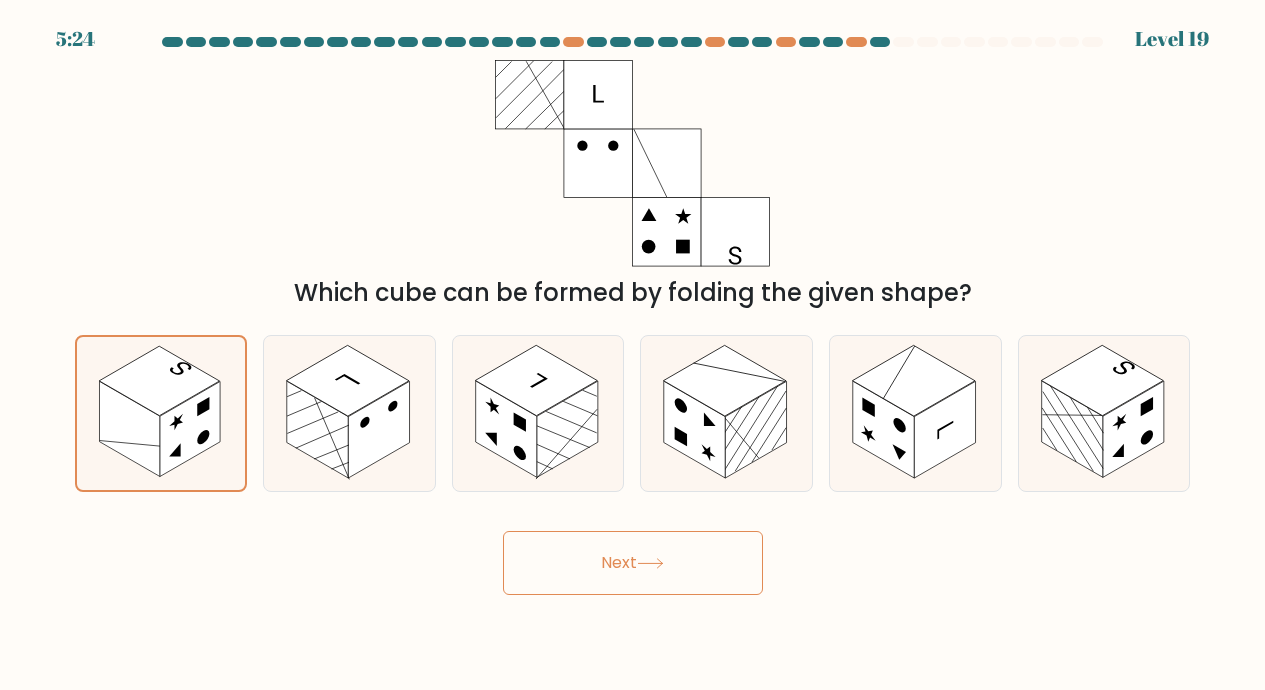 click on "Next" at bounding box center (633, 563) 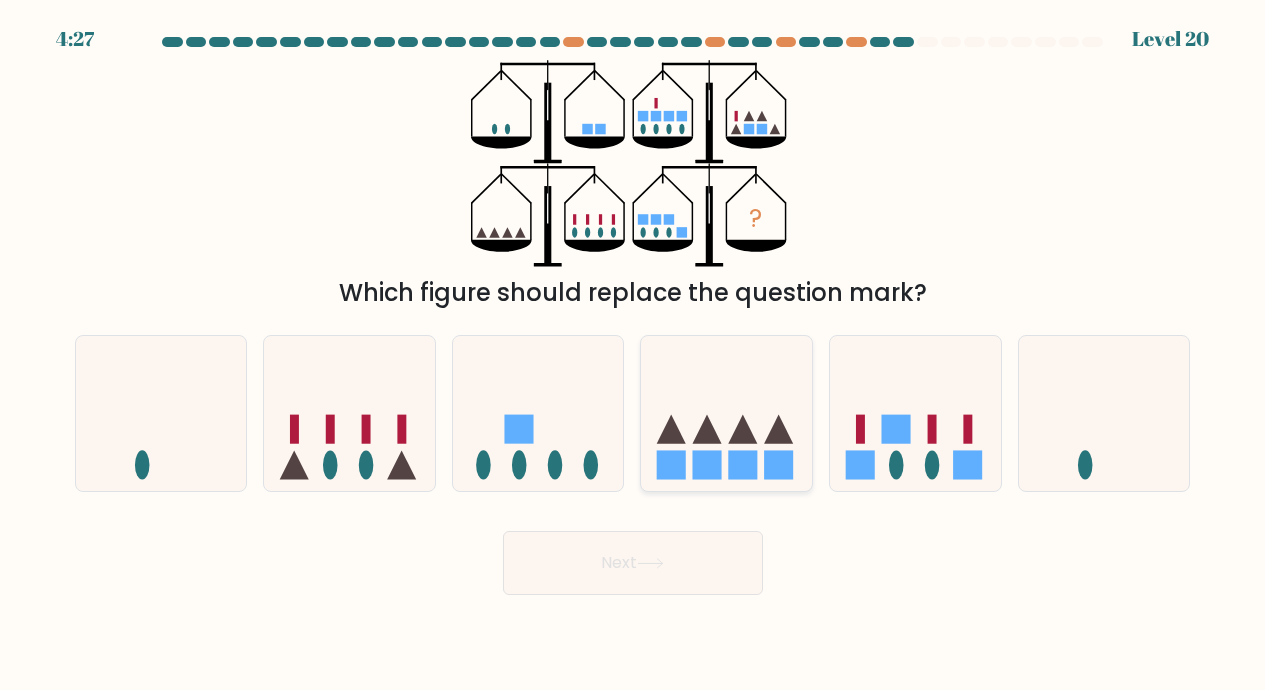 click 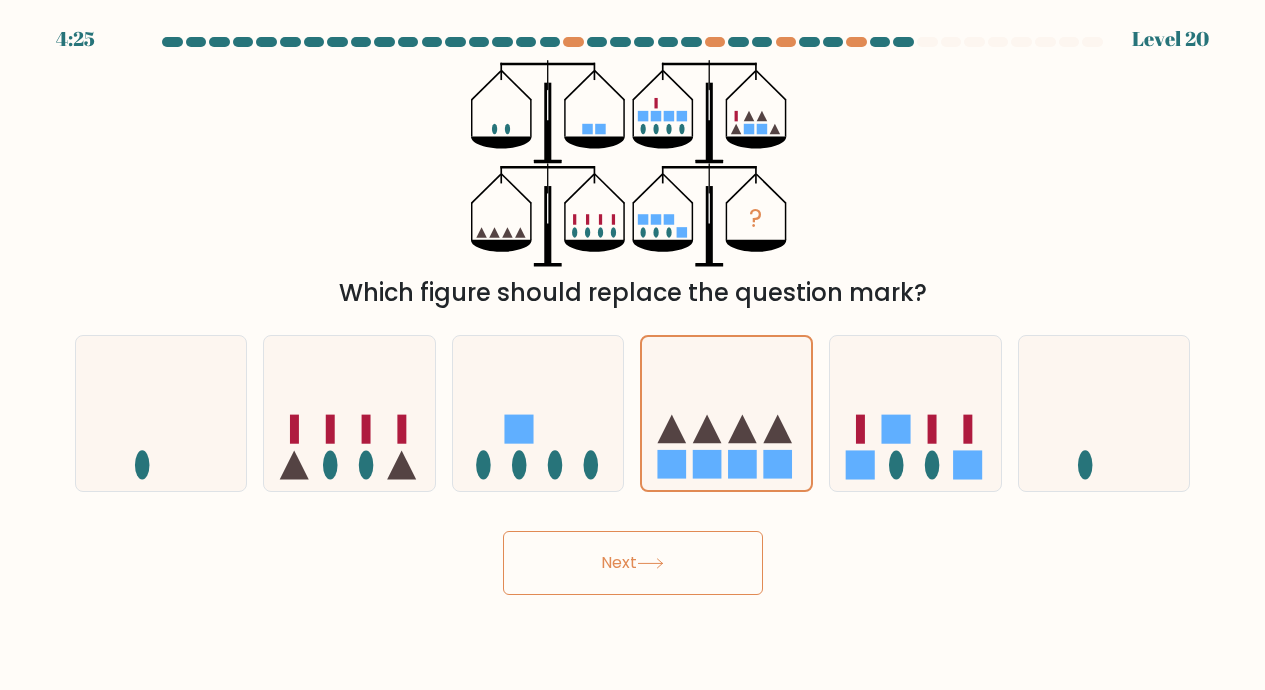click on "Next" at bounding box center (633, 563) 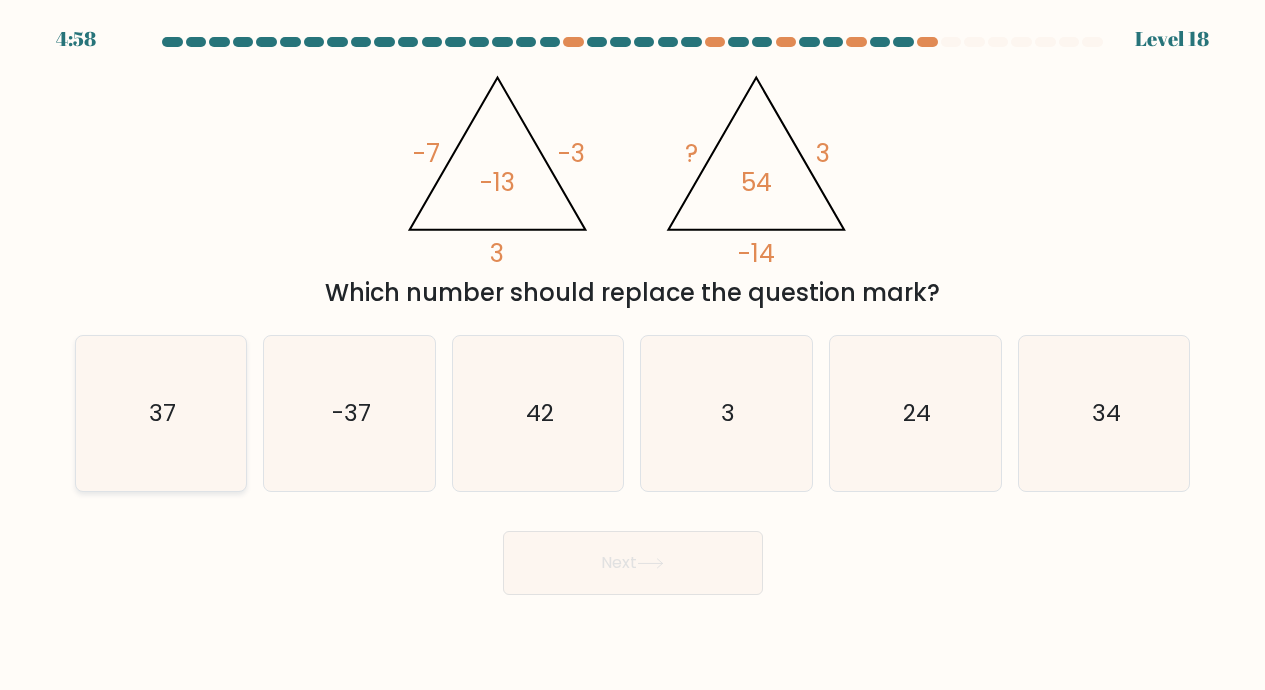 click on "37" 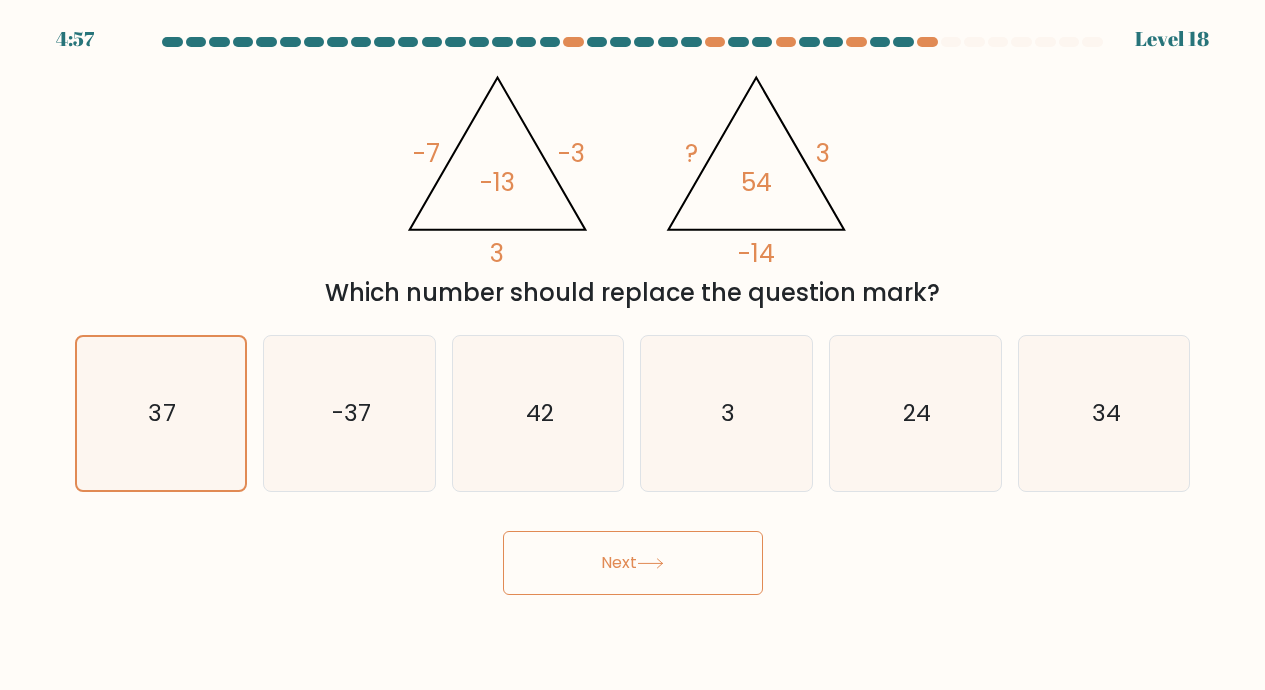 click on "Next" at bounding box center [633, 563] 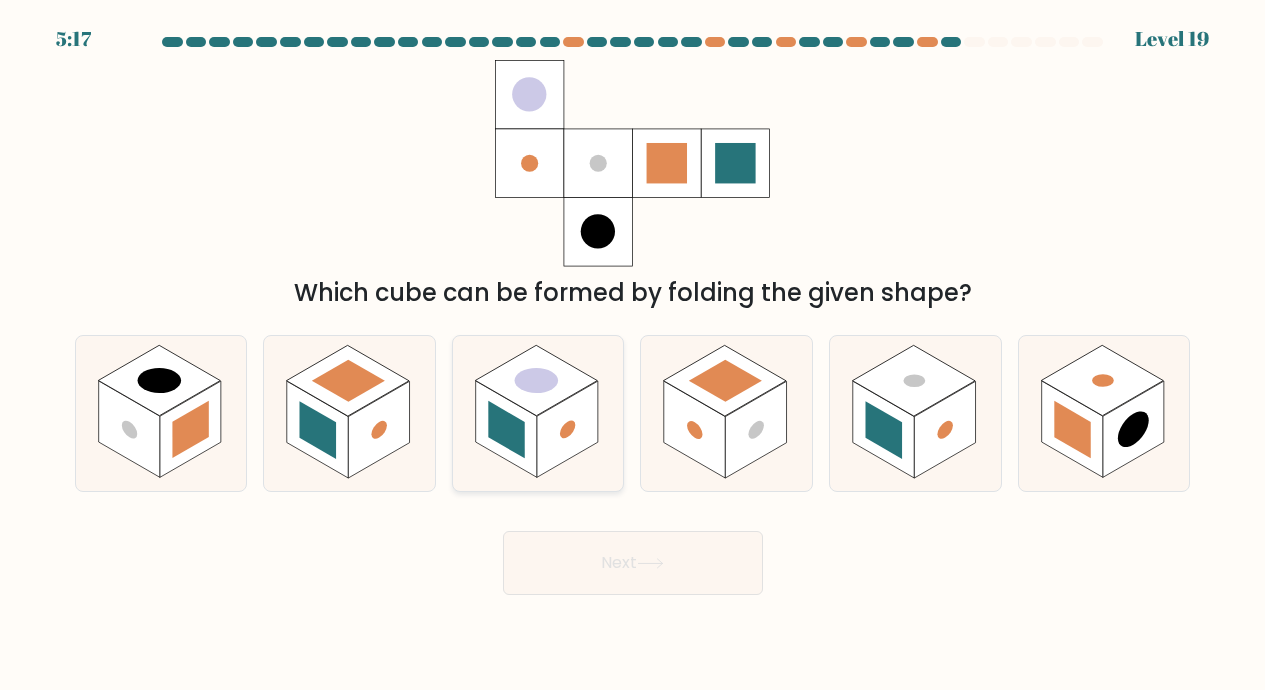 click 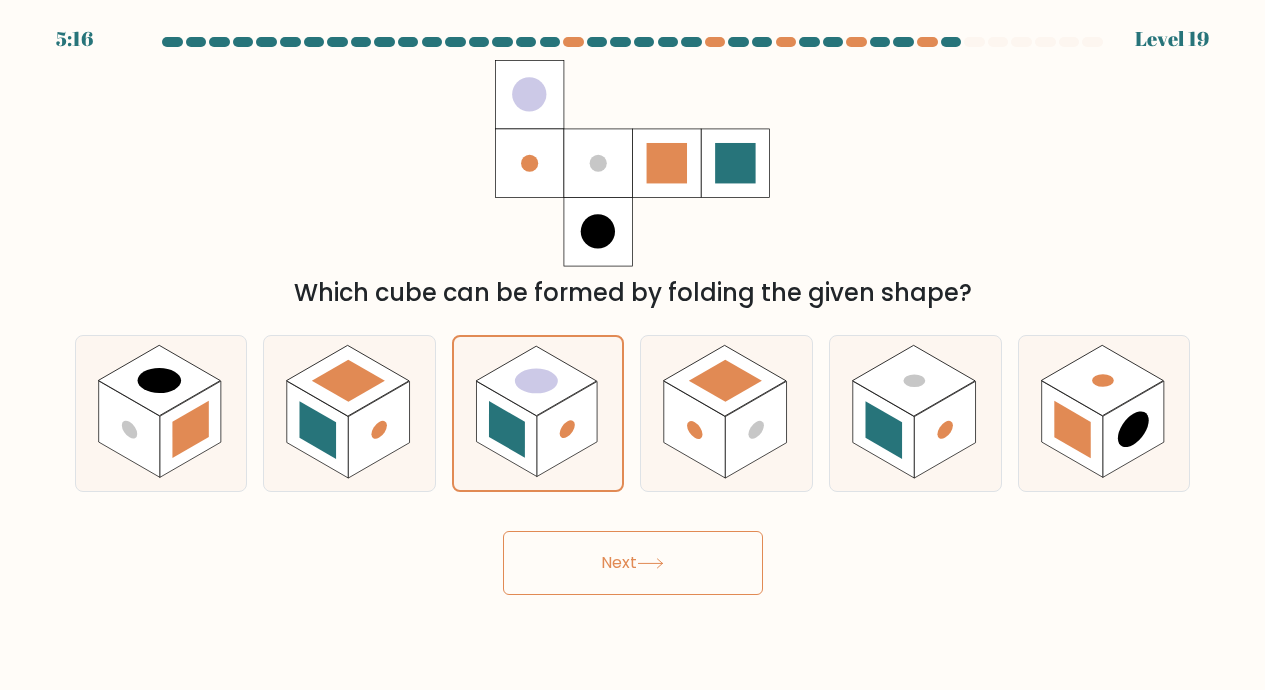 click on "Next" at bounding box center (633, 563) 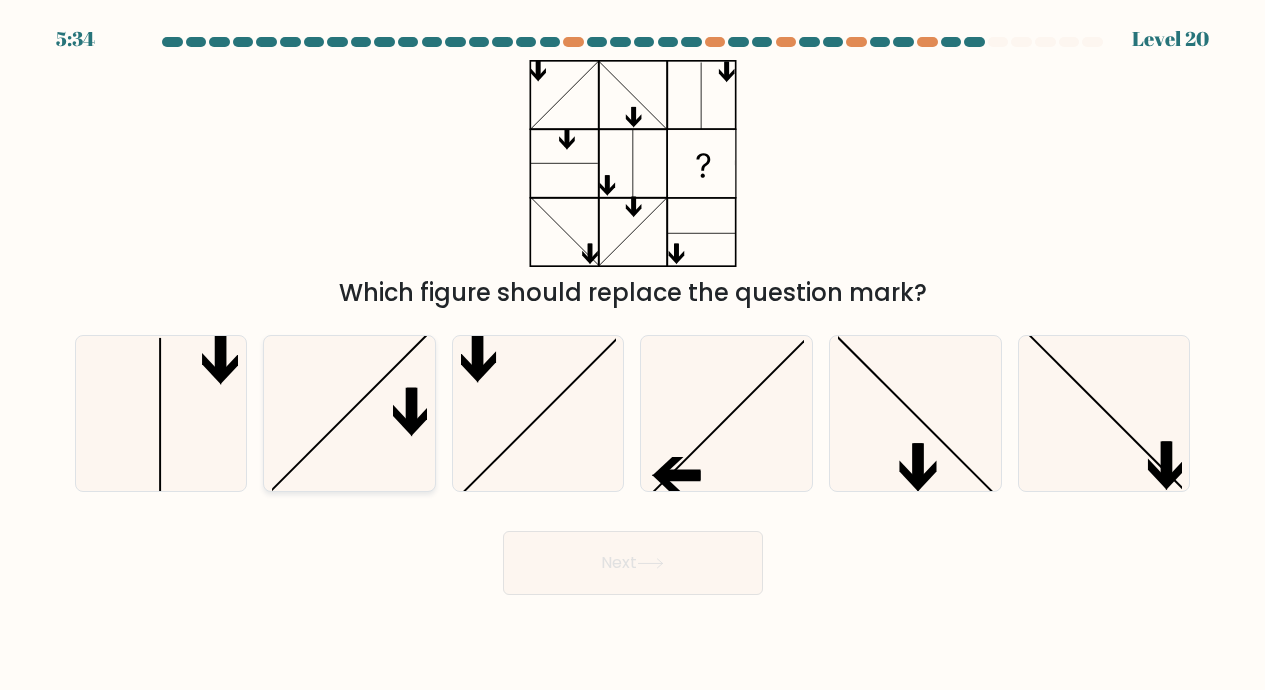 click 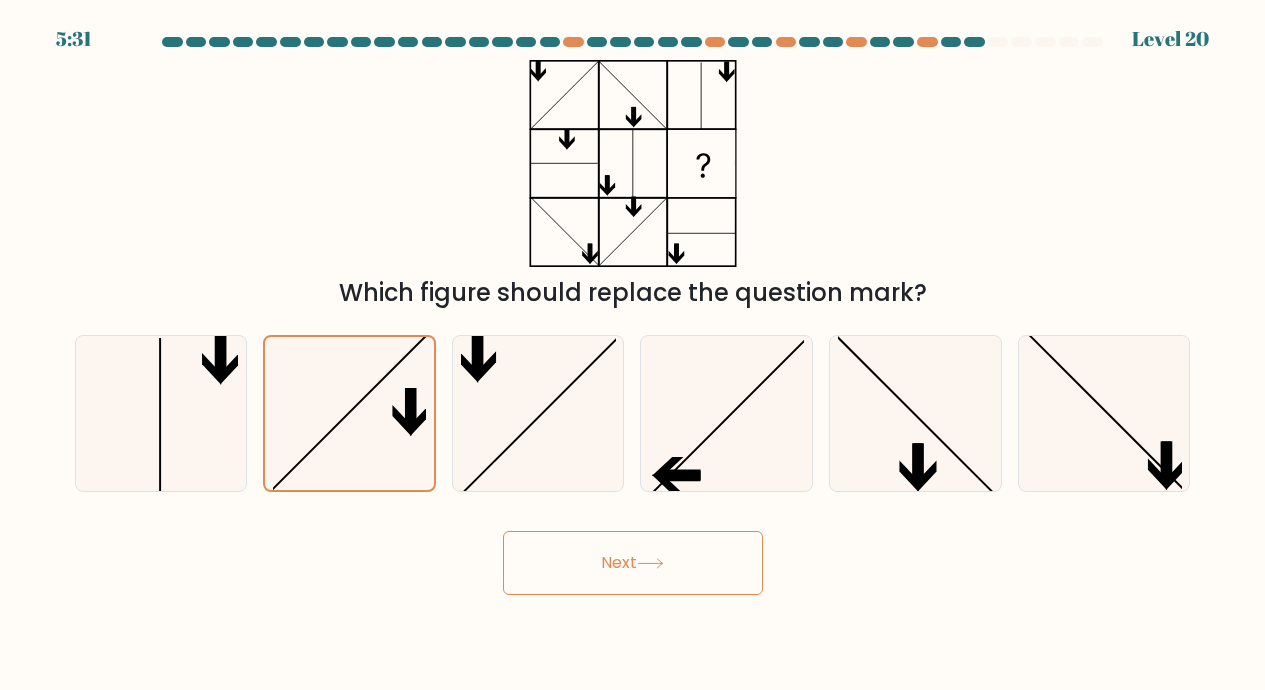 click on "Next" at bounding box center (633, 563) 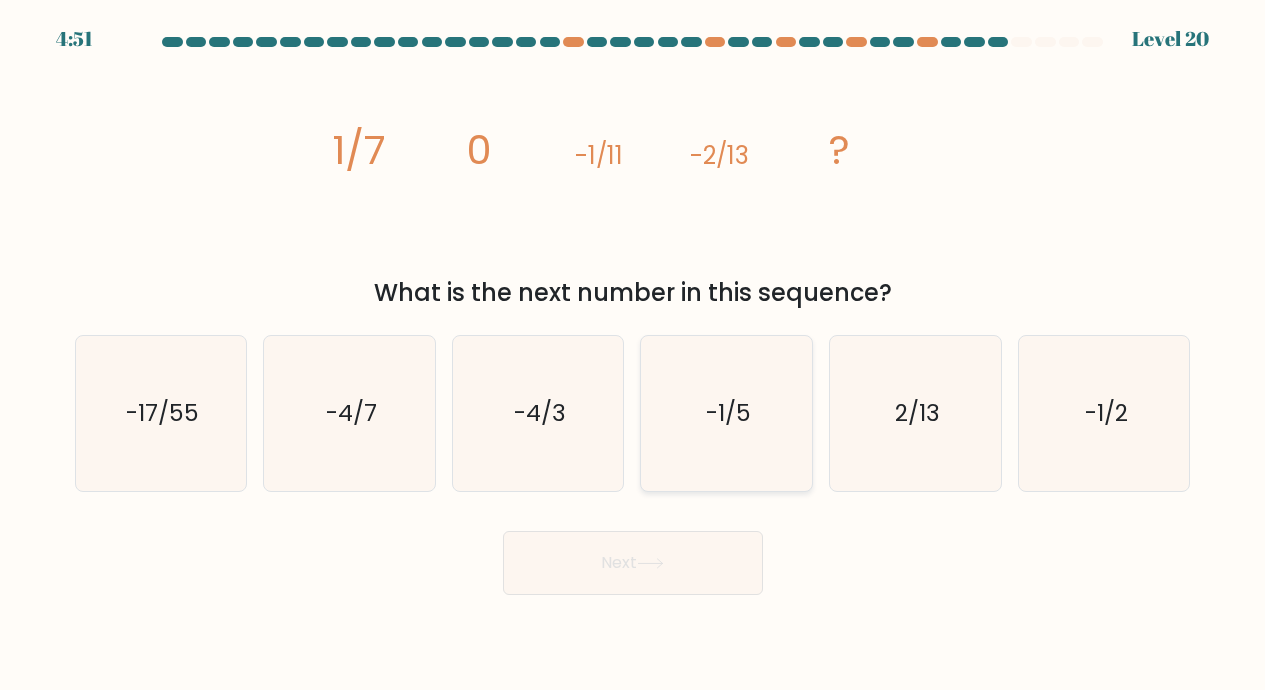 click on "-1/5" 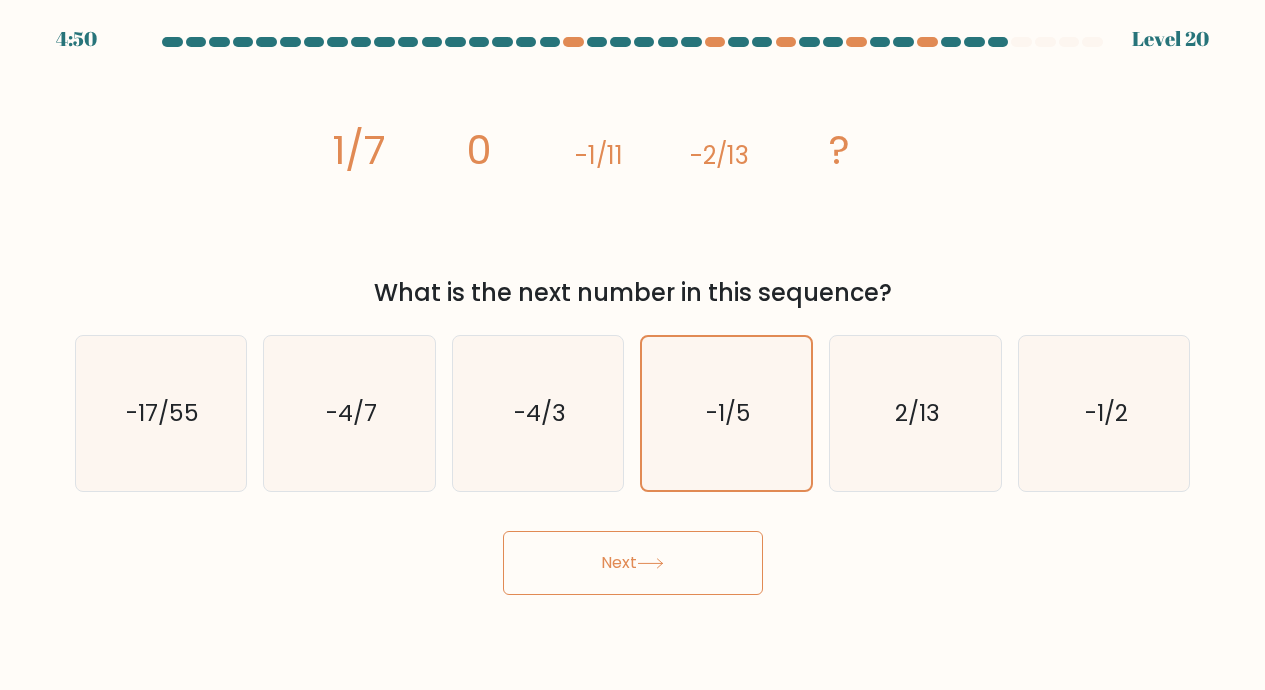 click on "Next" at bounding box center (633, 563) 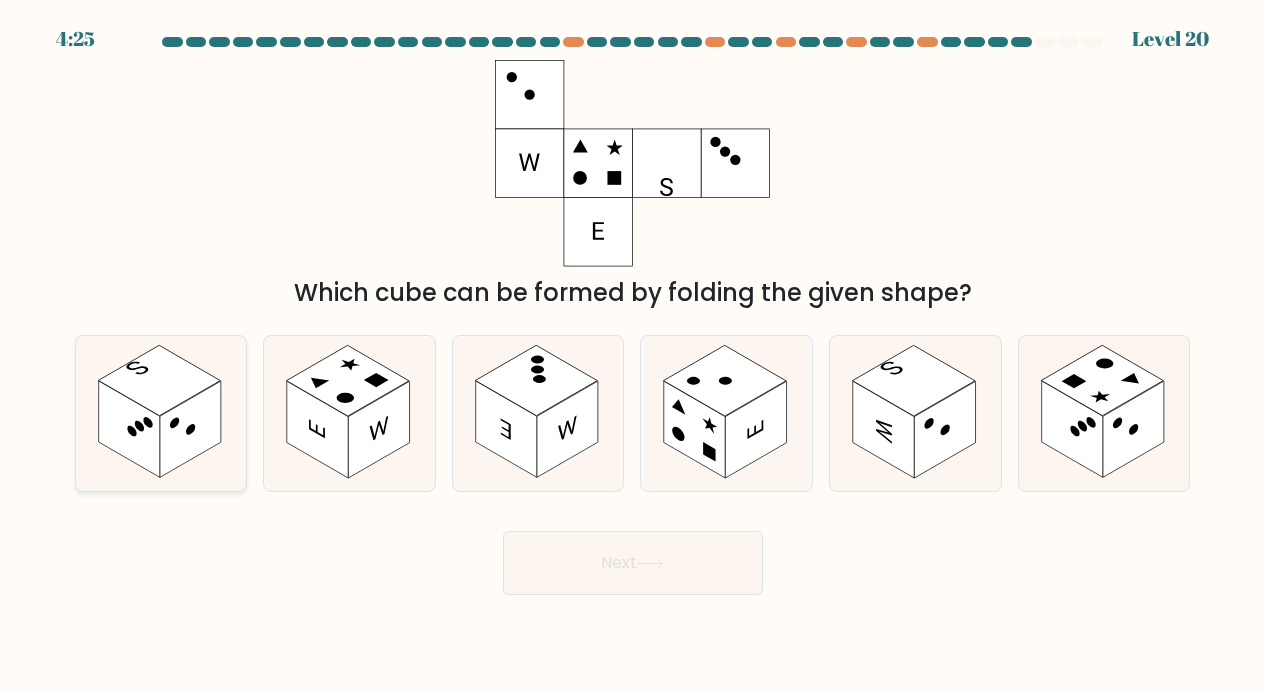click 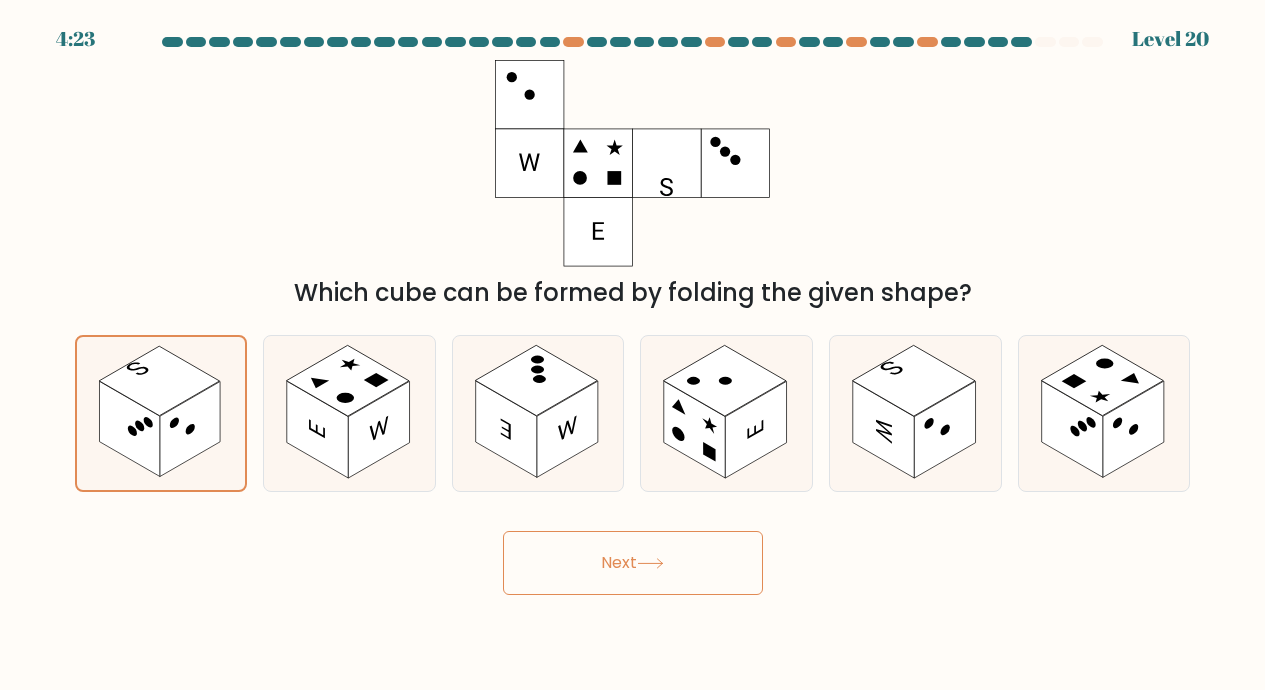 click on "Next" at bounding box center [633, 563] 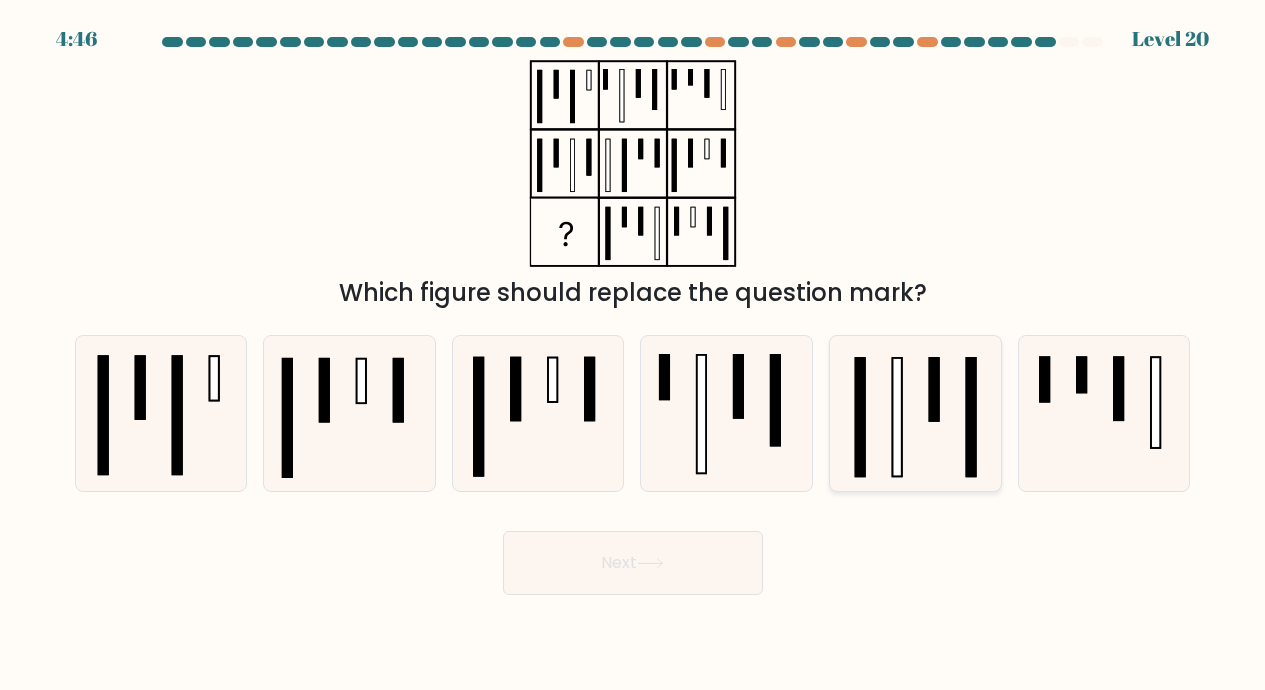 click 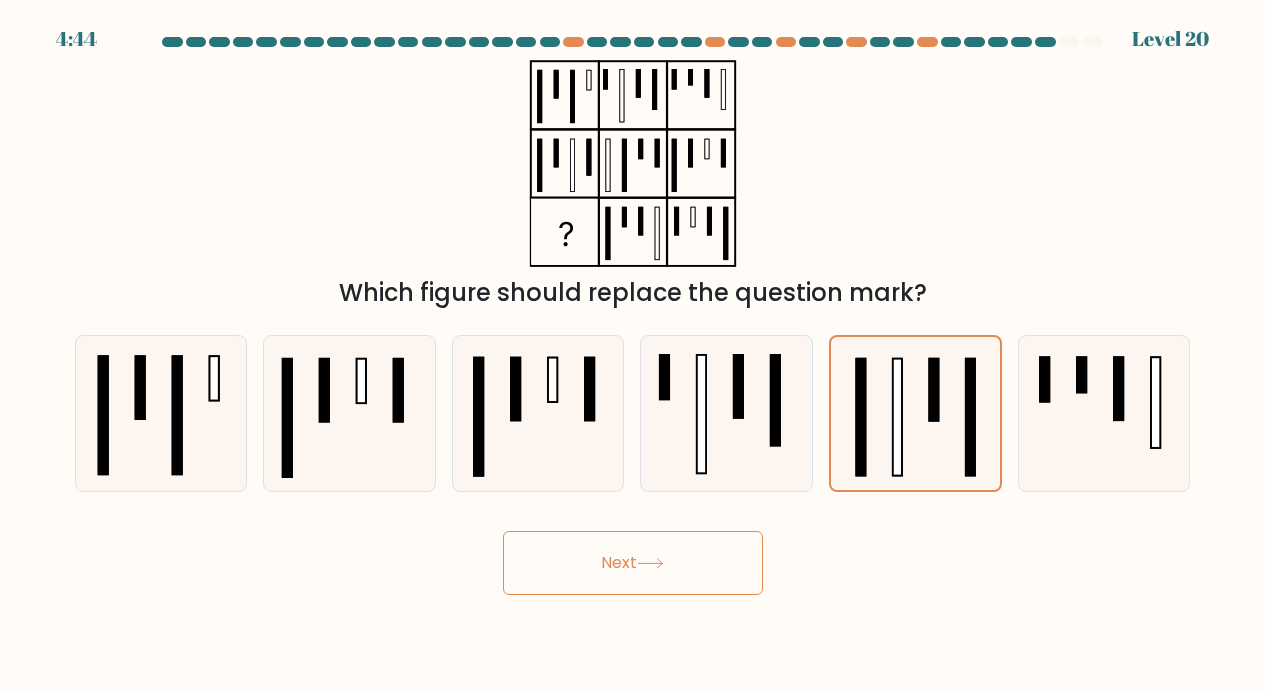 click on "Next" at bounding box center (633, 563) 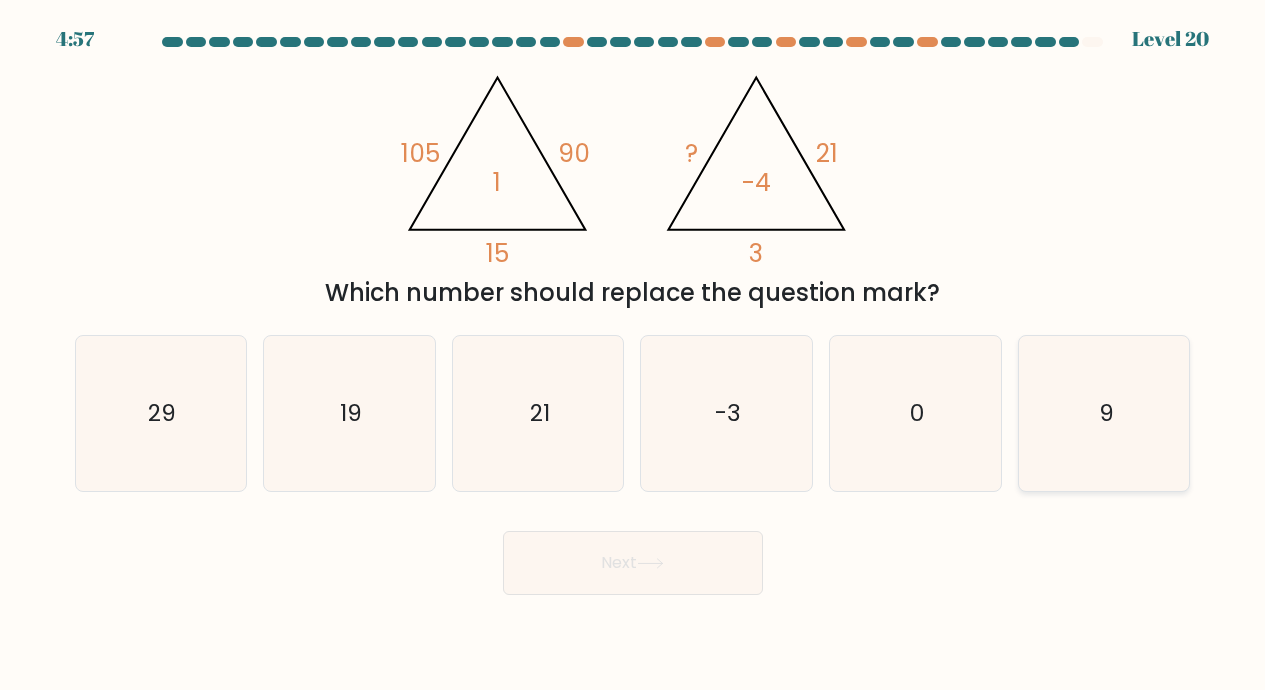 click on "9" 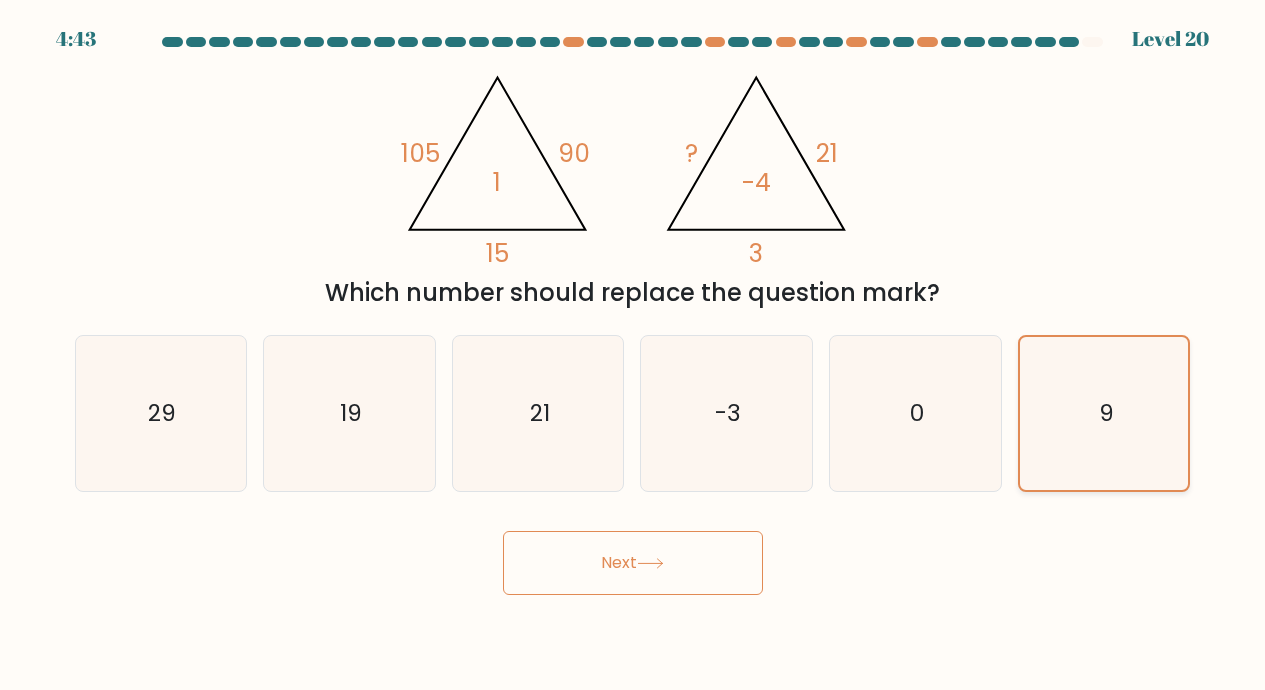 click on "9" 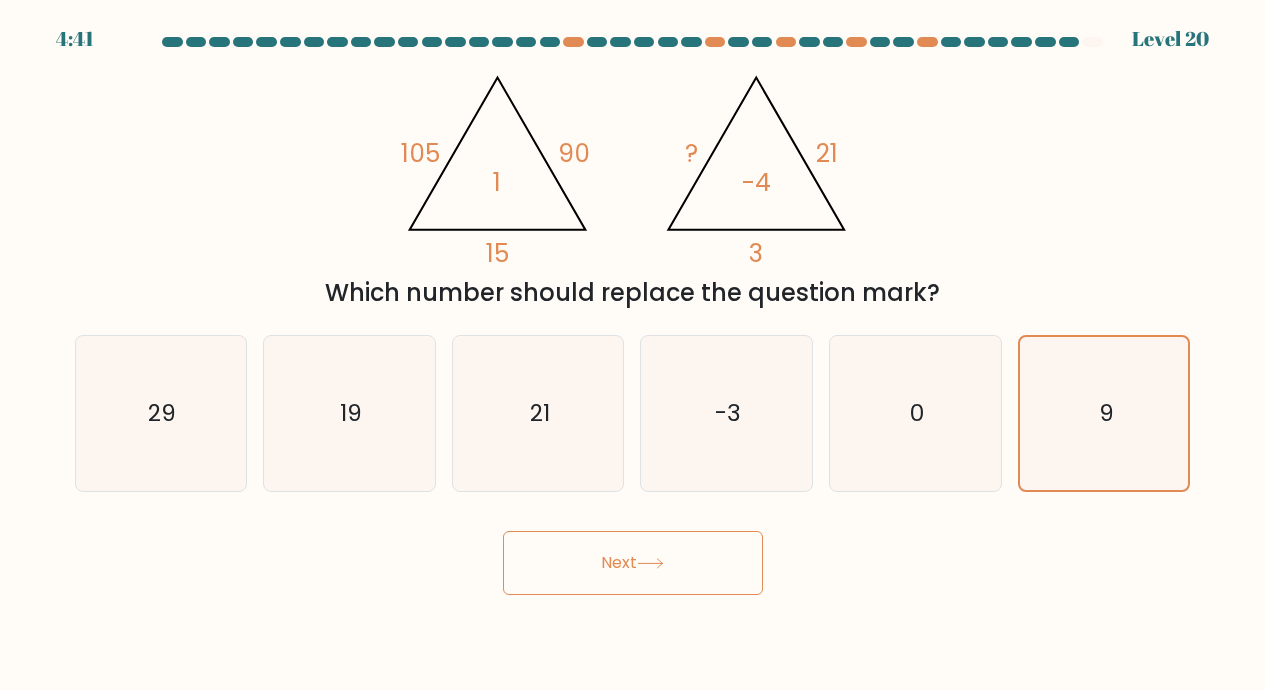 click on "Next" at bounding box center [633, 563] 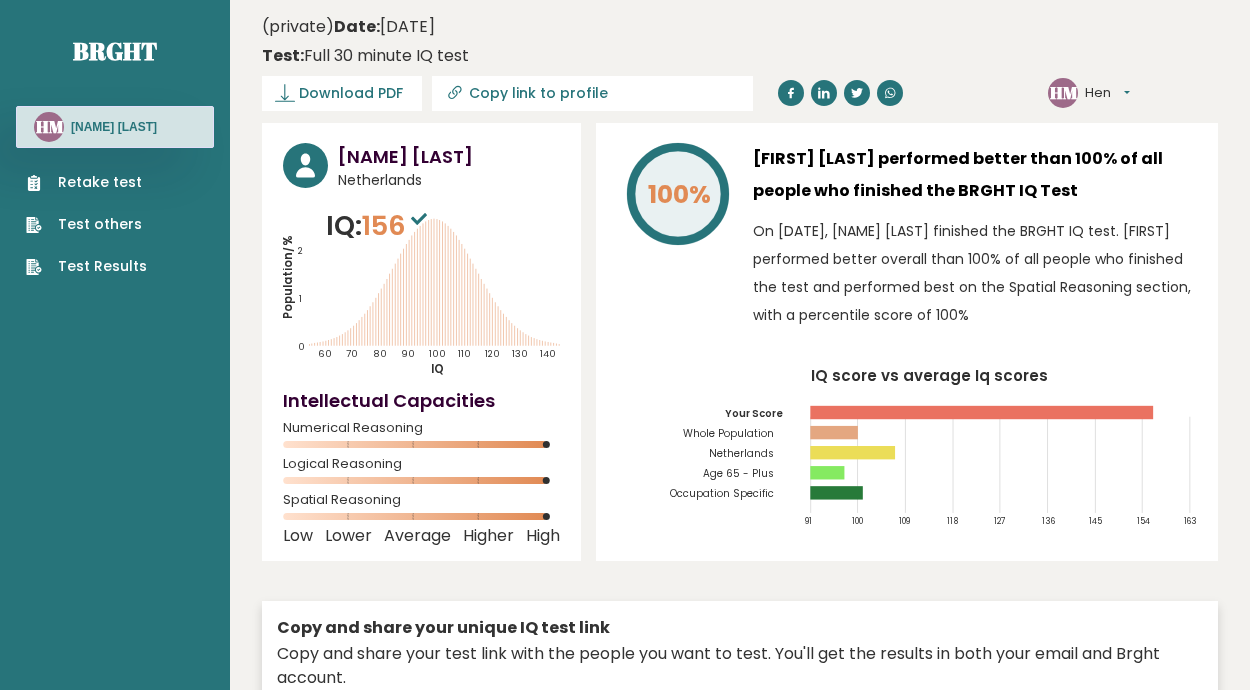 scroll, scrollTop: 0, scrollLeft: 0, axis: both 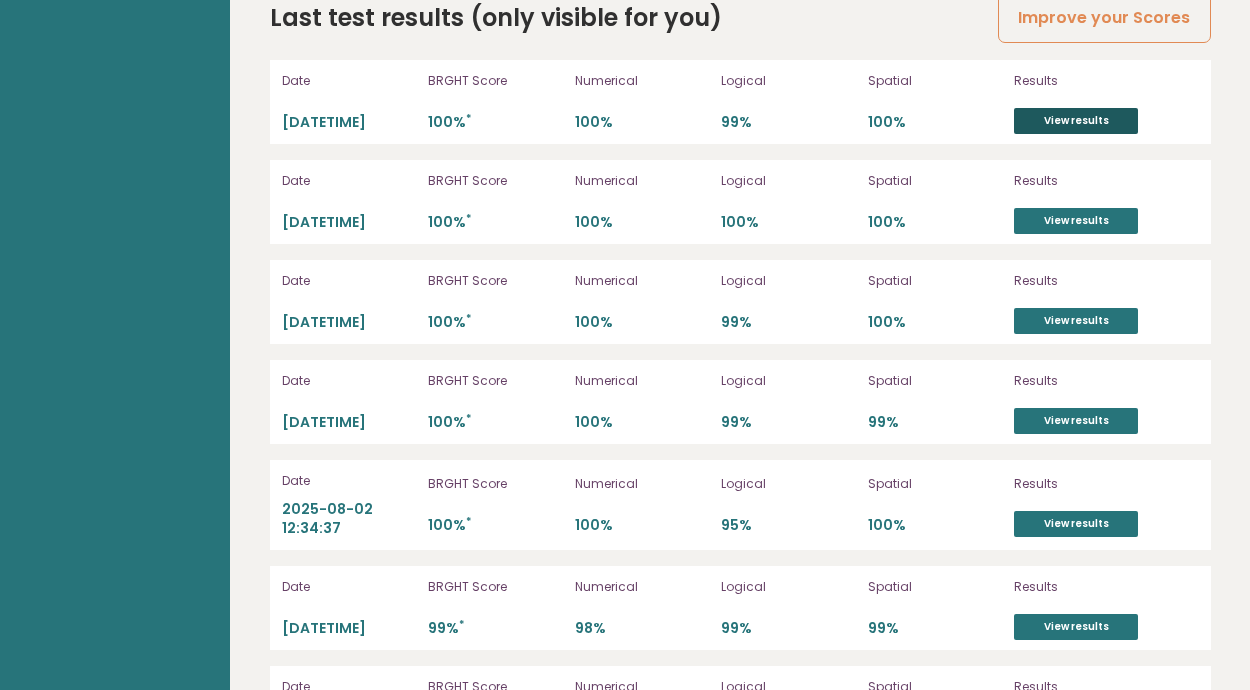 click on "View results" at bounding box center [1076, 121] 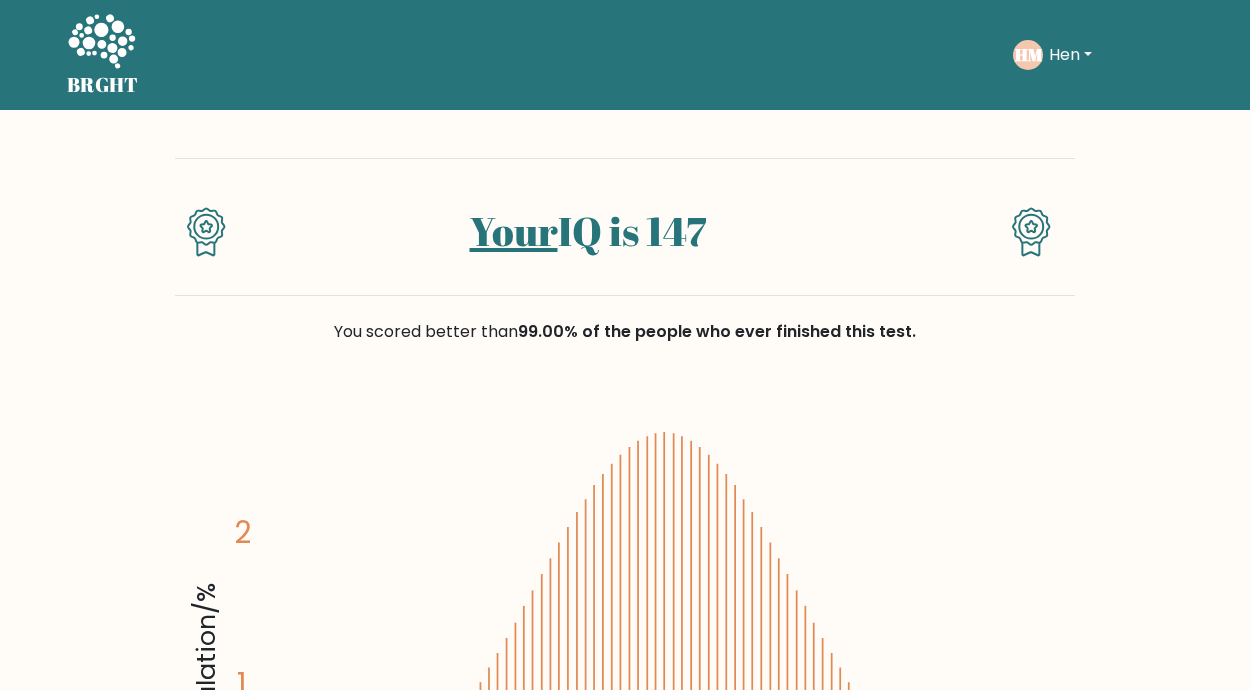 scroll, scrollTop: 0, scrollLeft: 0, axis: both 